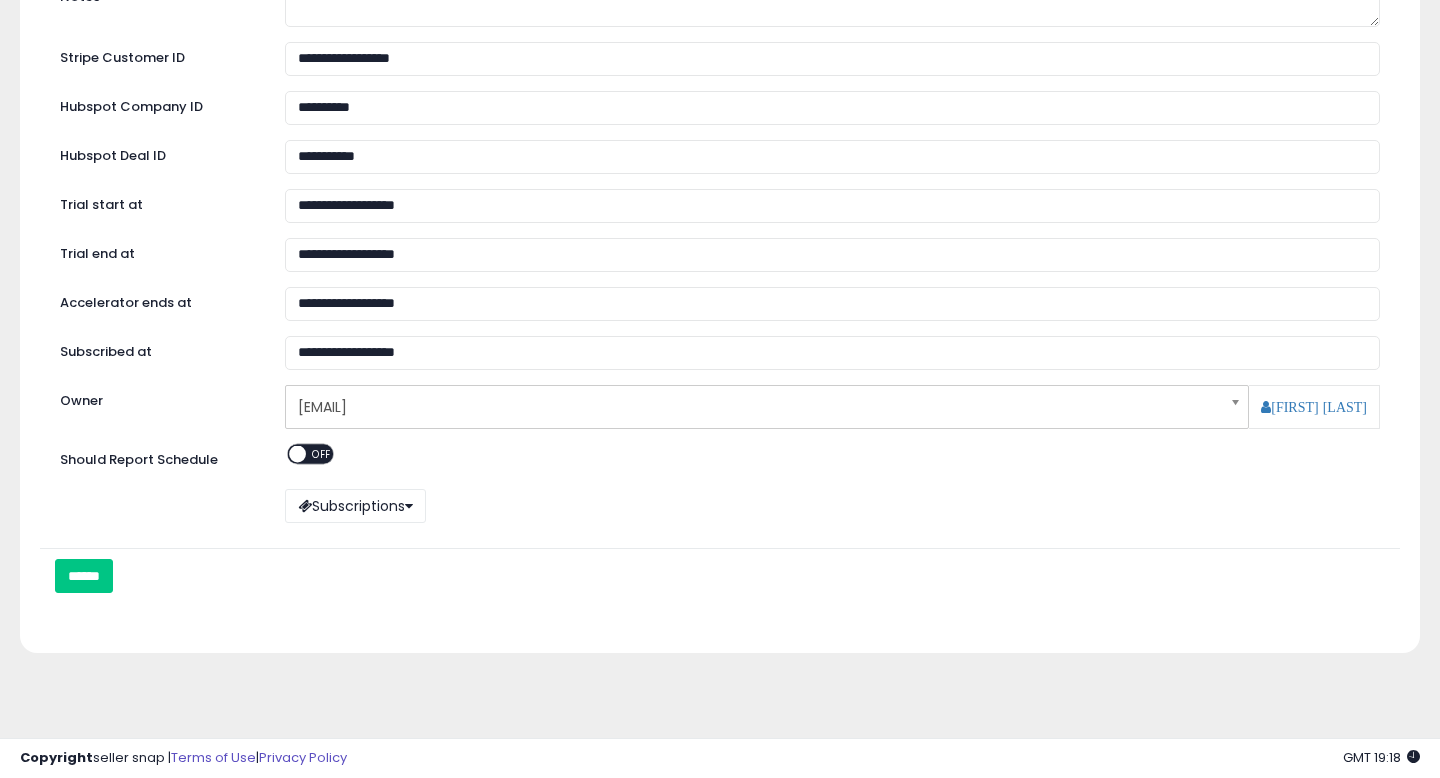 scroll, scrollTop: 0, scrollLeft: 0, axis: both 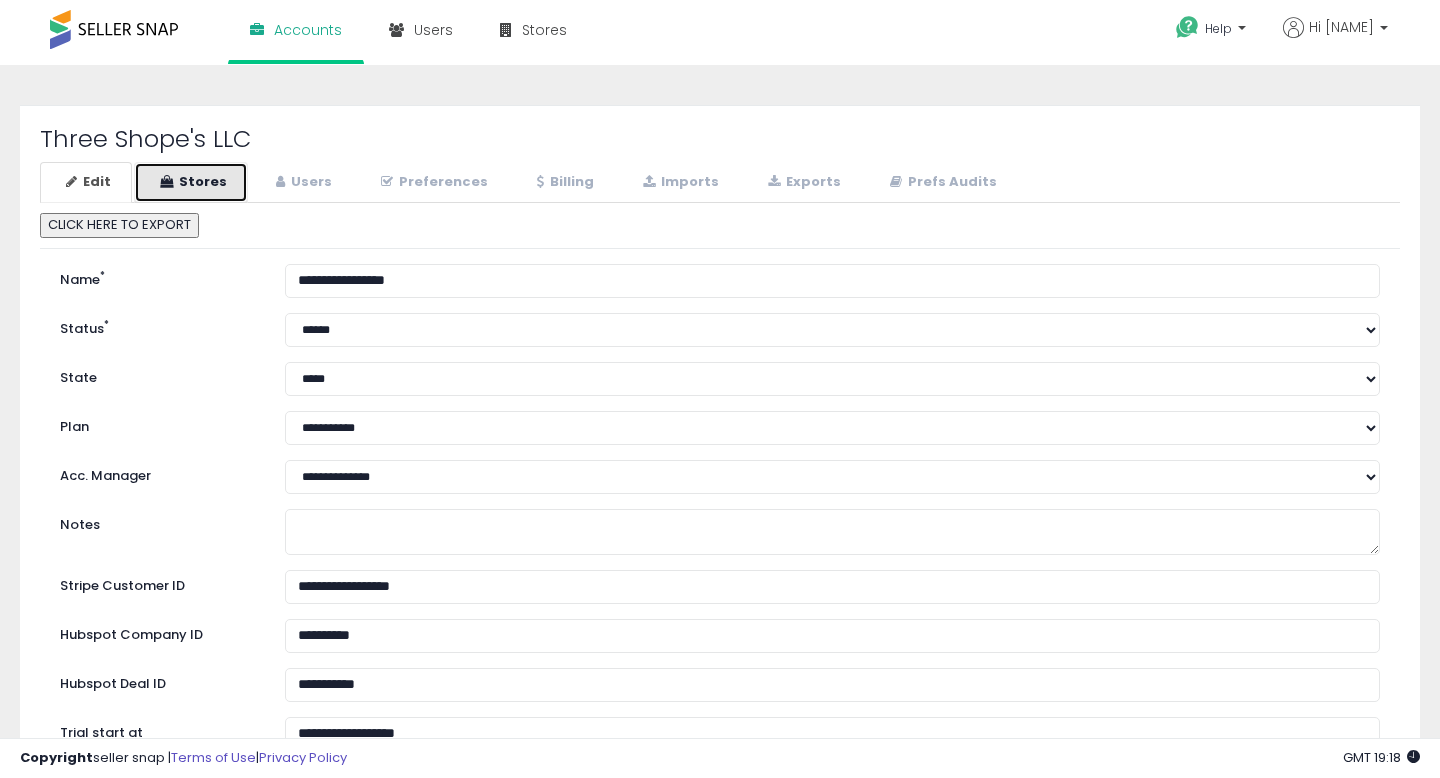 click on "Stores" at bounding box center [191, 182] 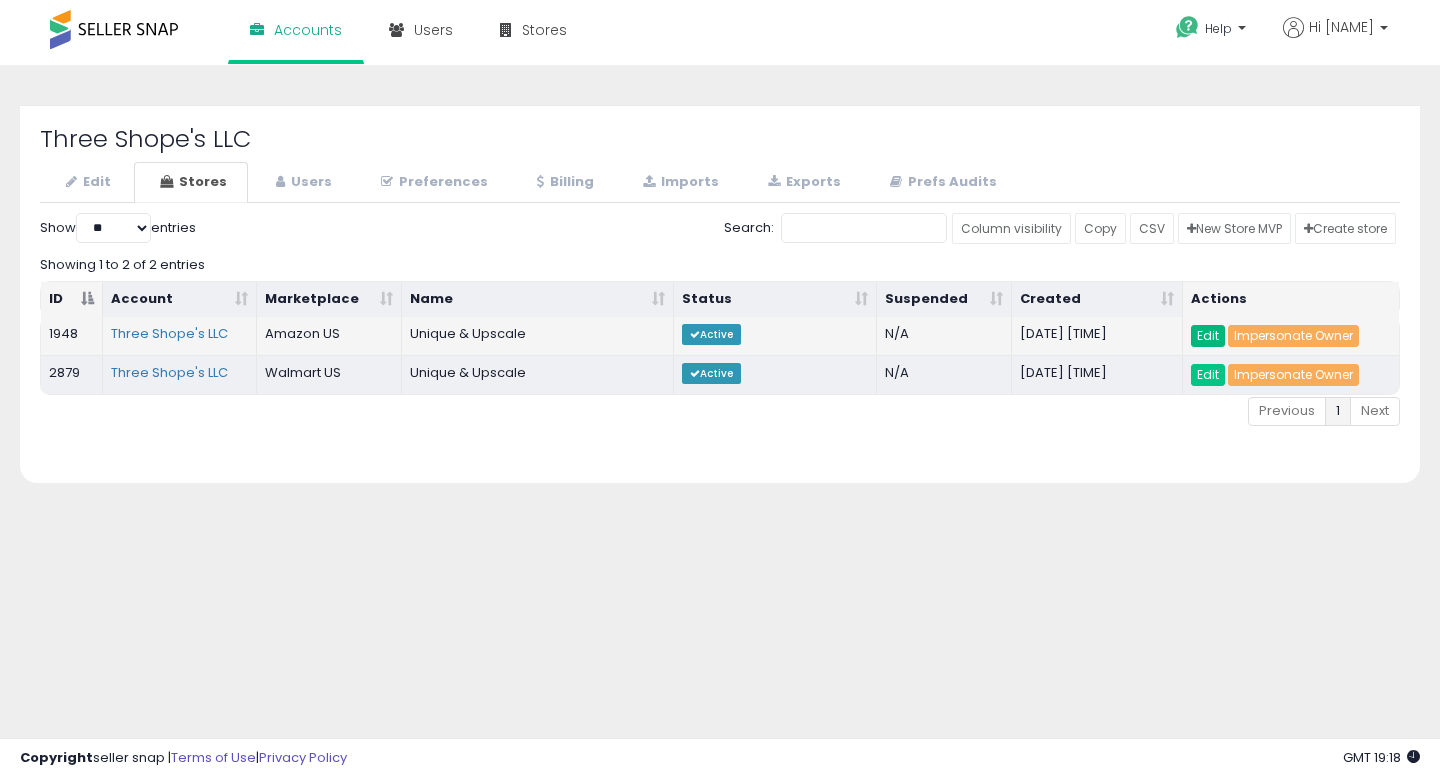 click on "Edit" at bounding box center (1208, 336) 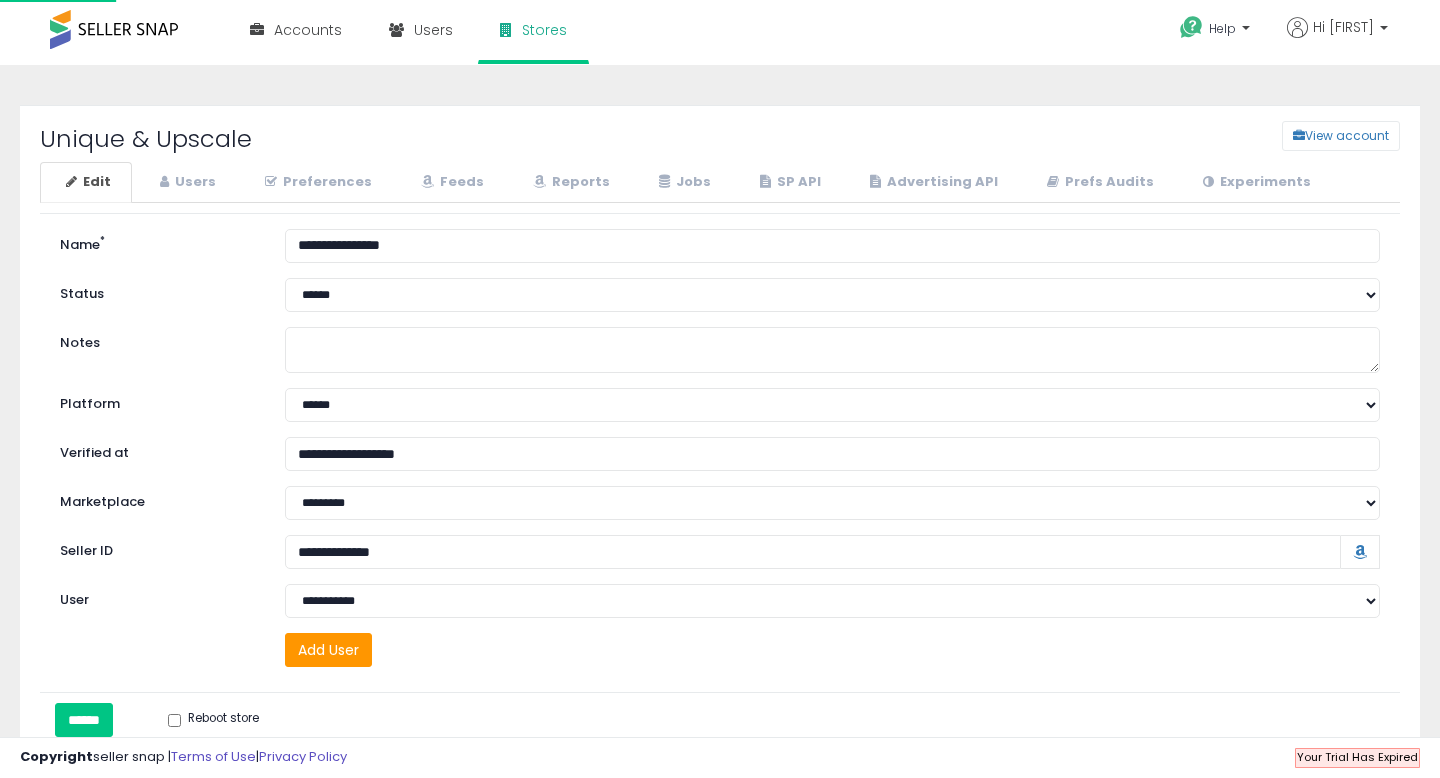 scroll, scrollTop: 0, scrollLeft: 0, axis: both 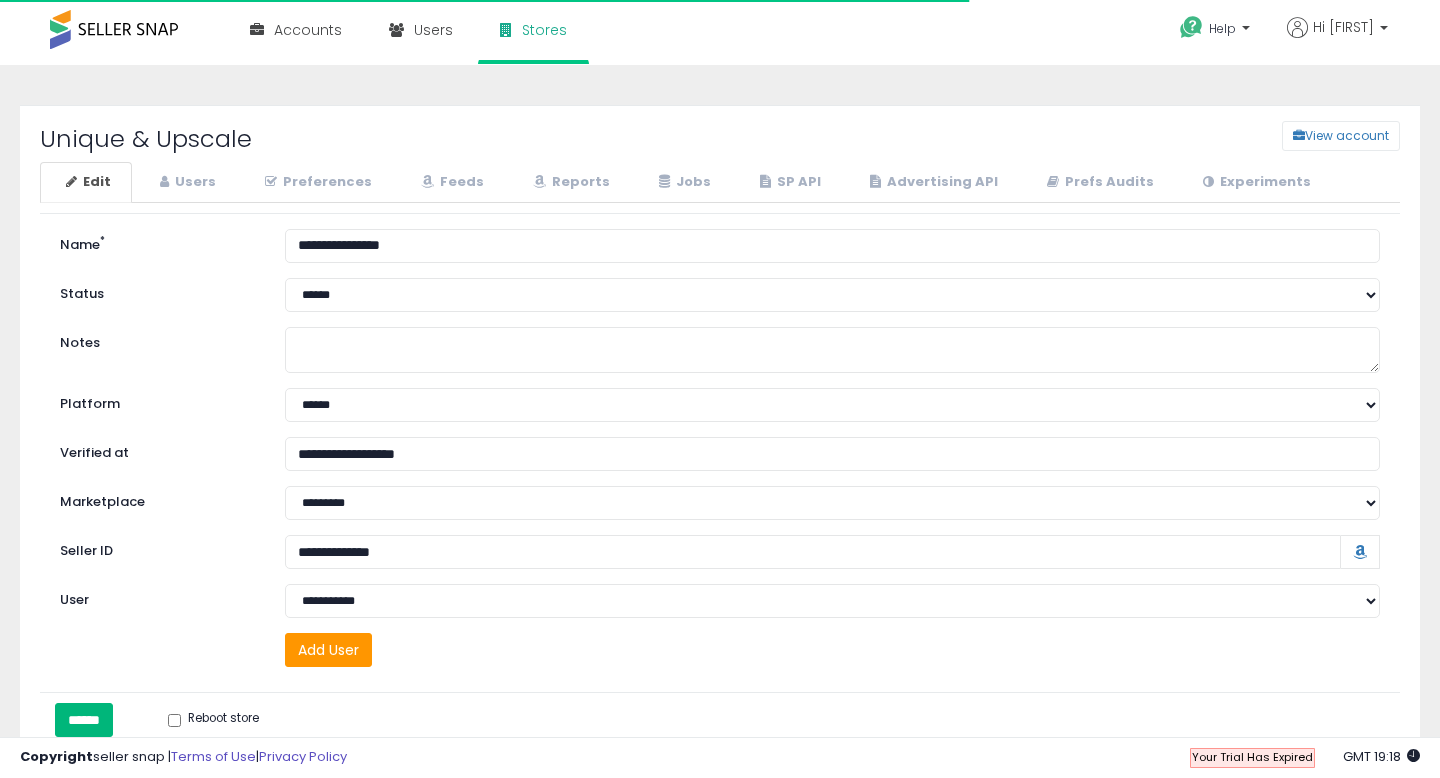 click on "******" at bounding box center [84, 720] 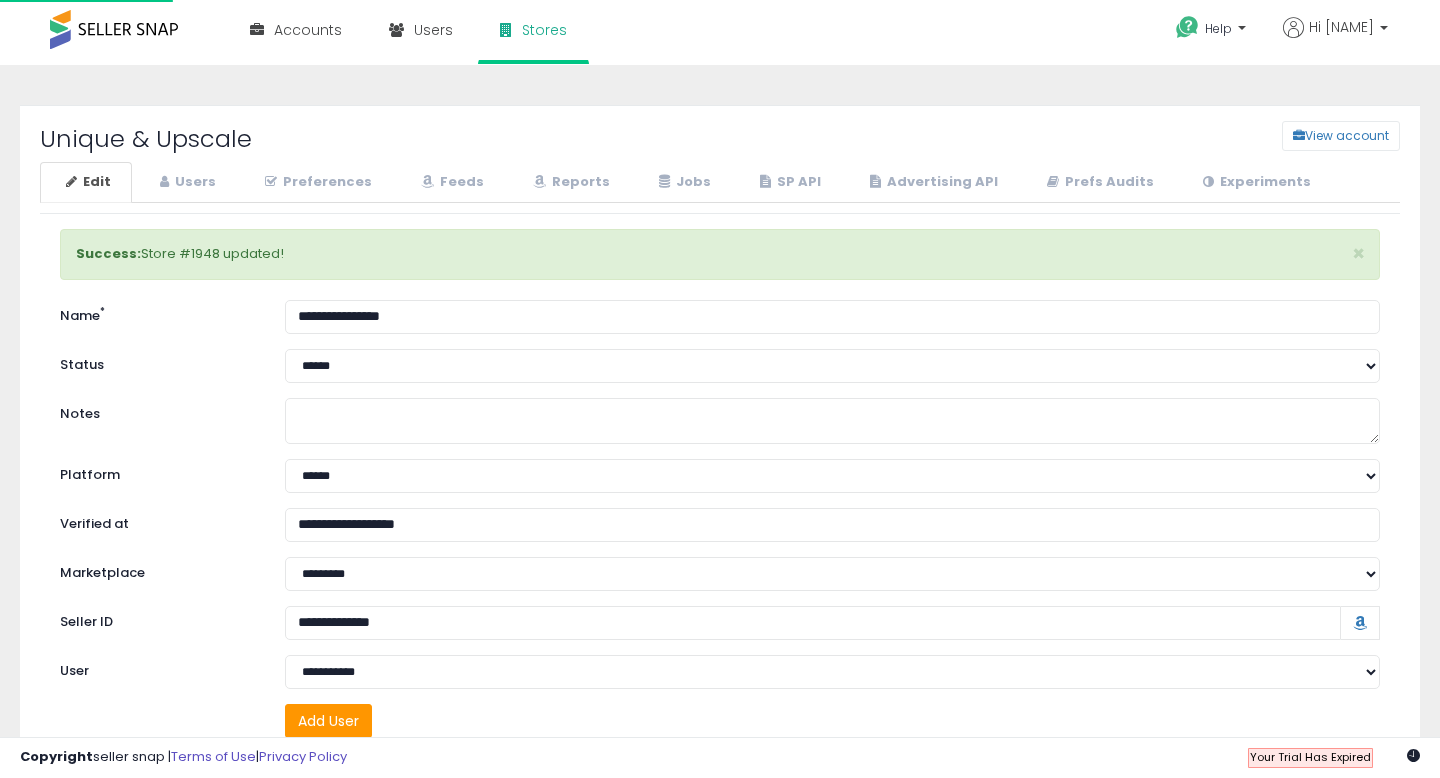 scroll, scrollTop: 0, scrollLeft: 0, axis: both 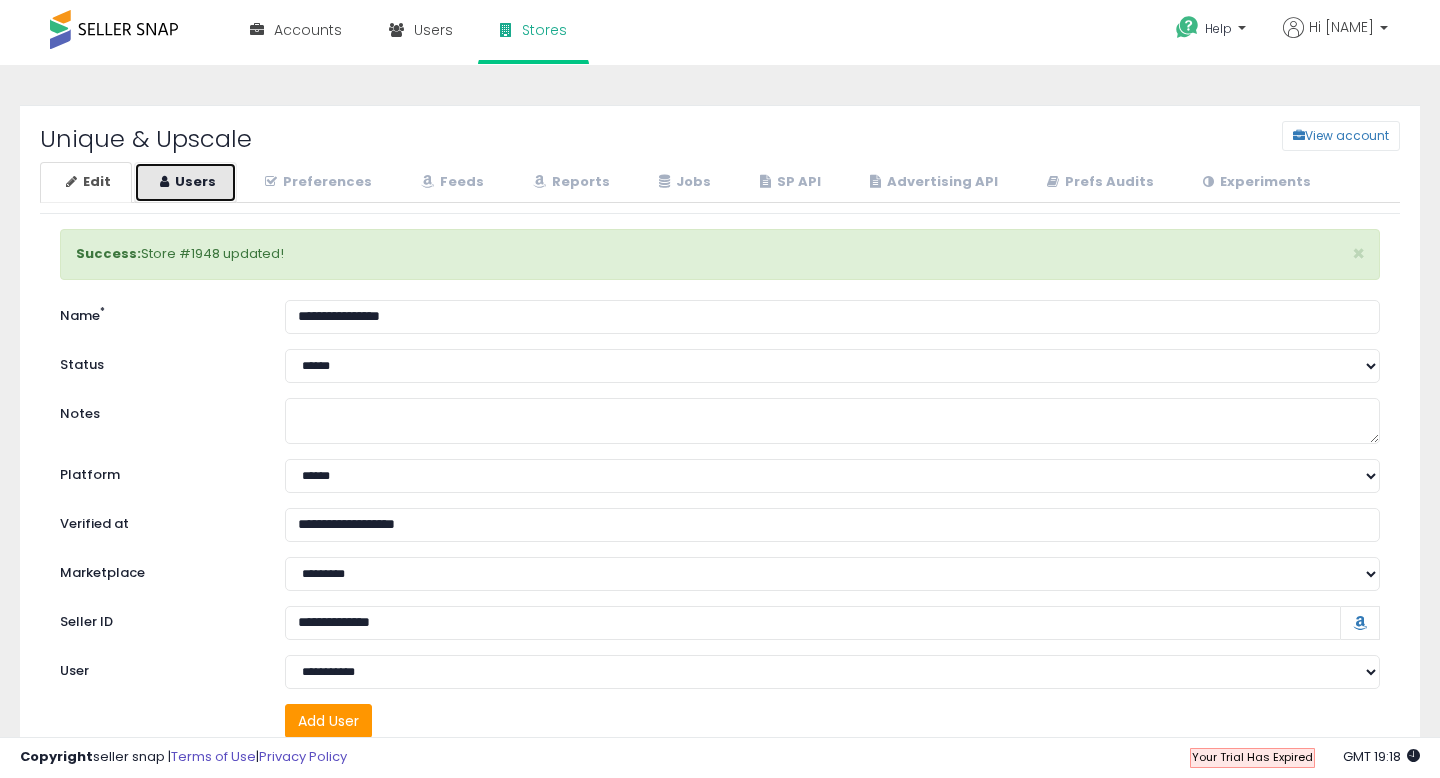 click on "Users" at bounding box center (185, 182) 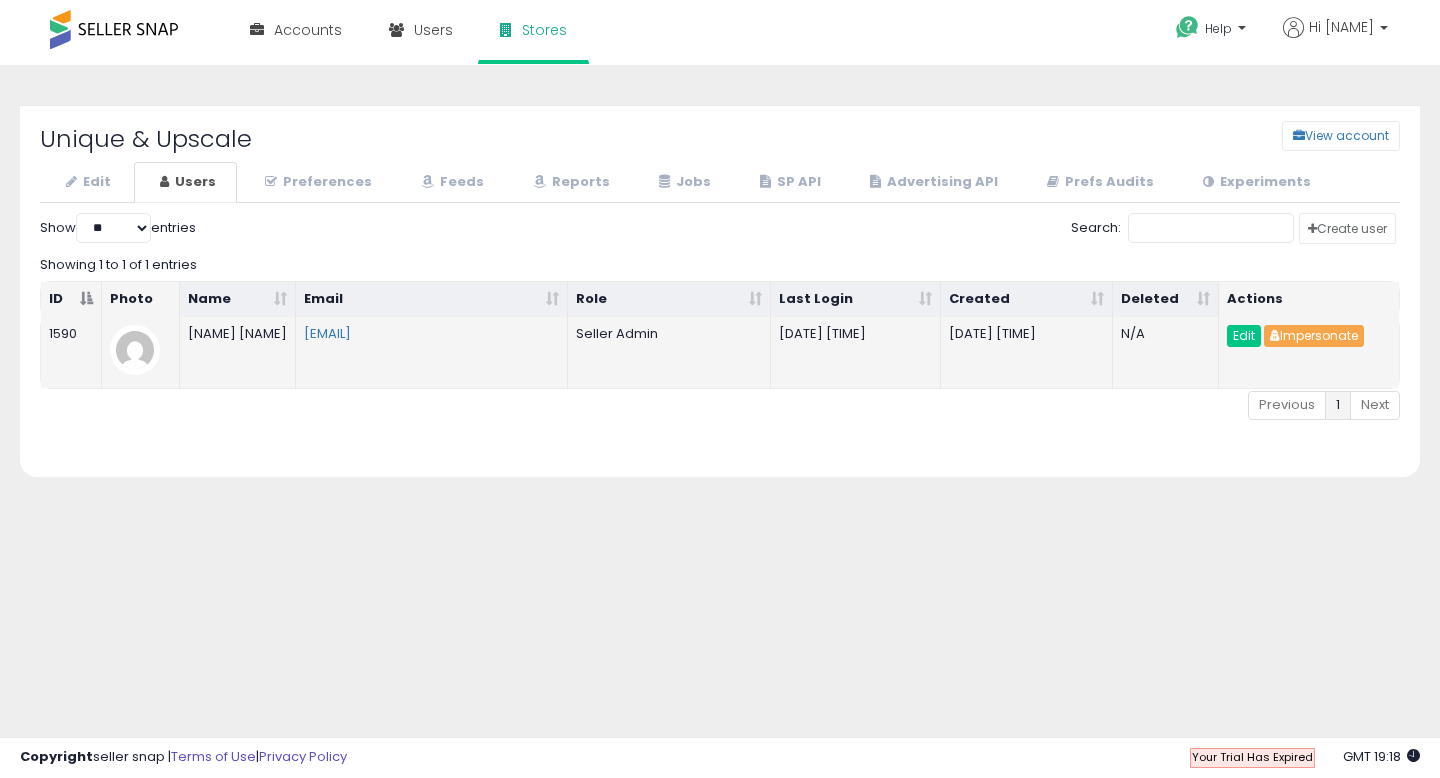 click on "Impersonate" at bounding box center (1314, 336) 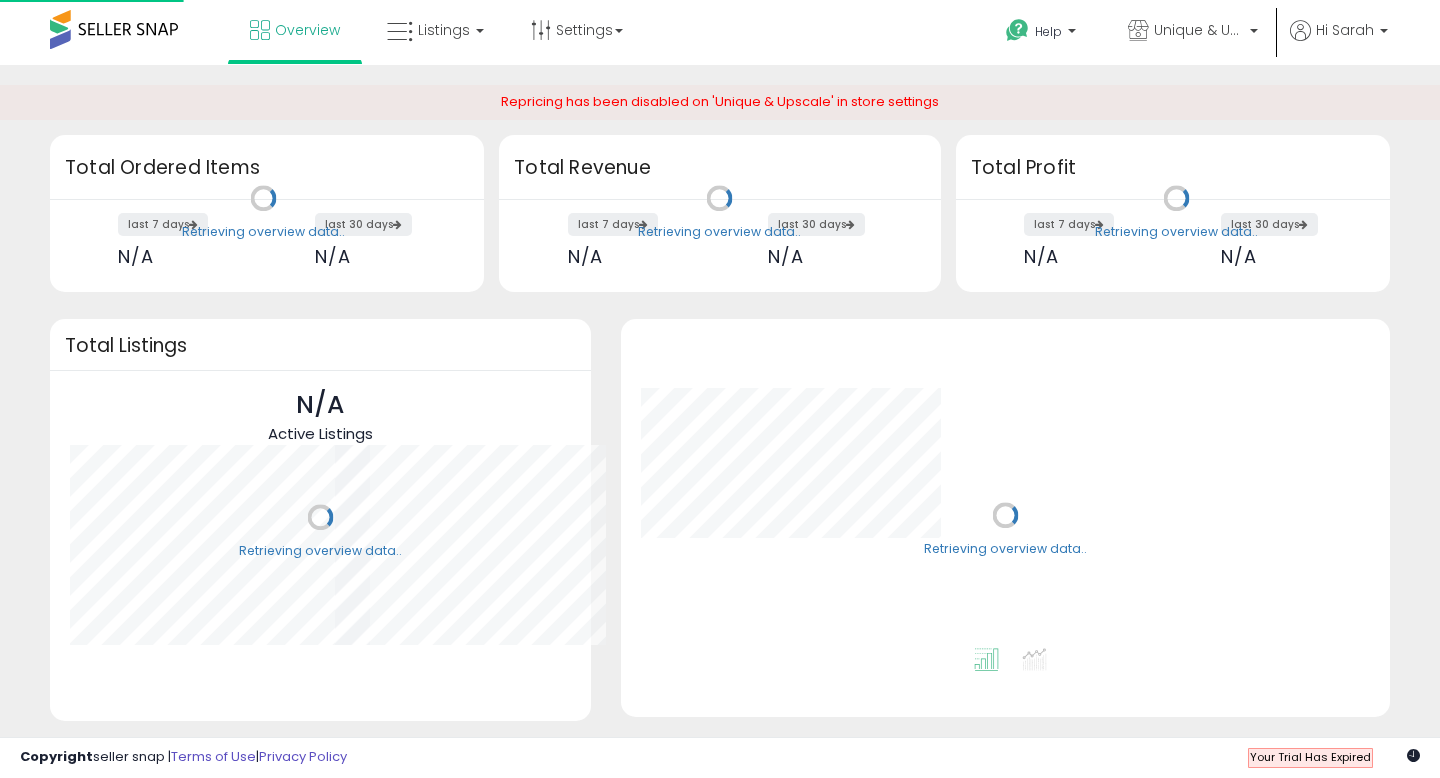 scroll, scrollTop: 0, scrollLeft: 0, axis: both 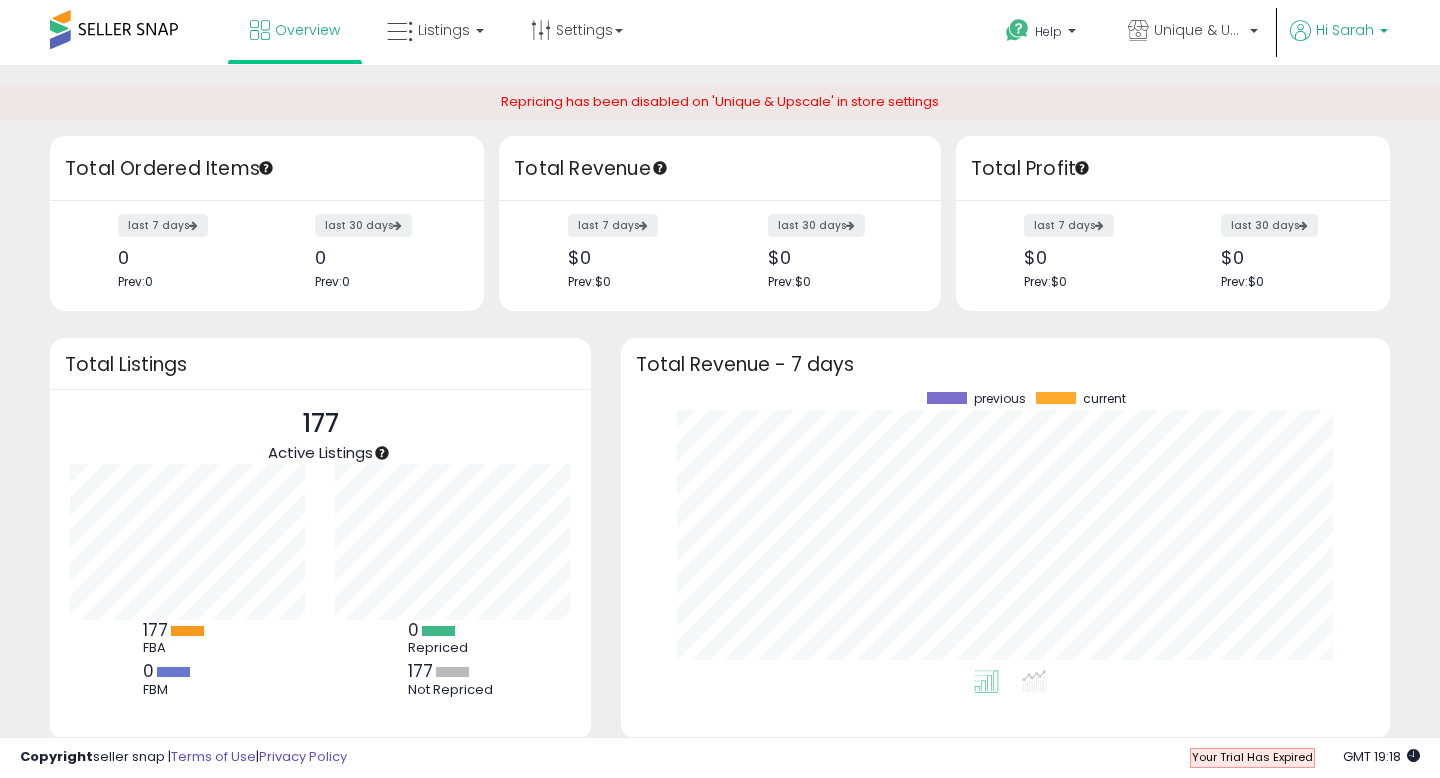 click on "Hi Sarah" at bounding box center (1345, 30) 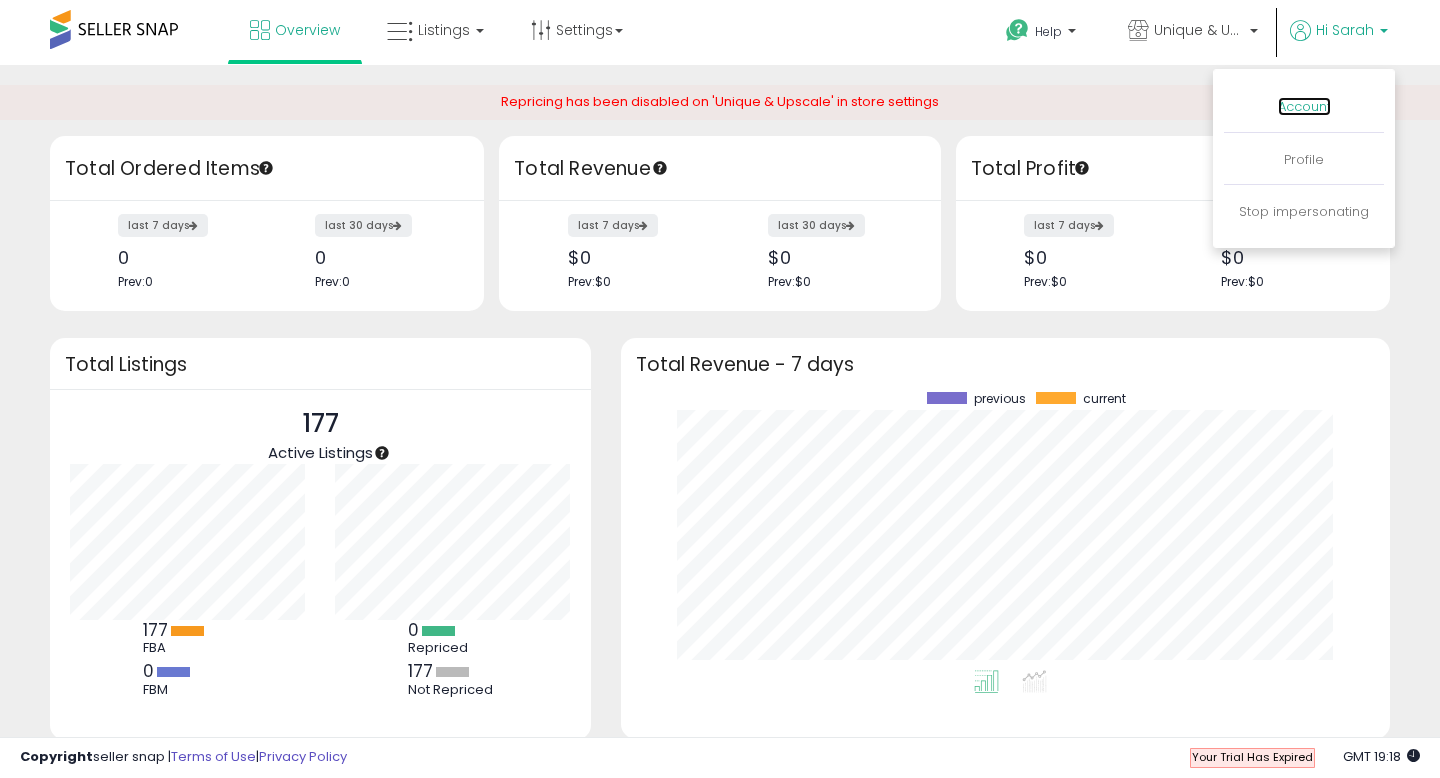 click on "Account" at bounding box center (1304, 106) 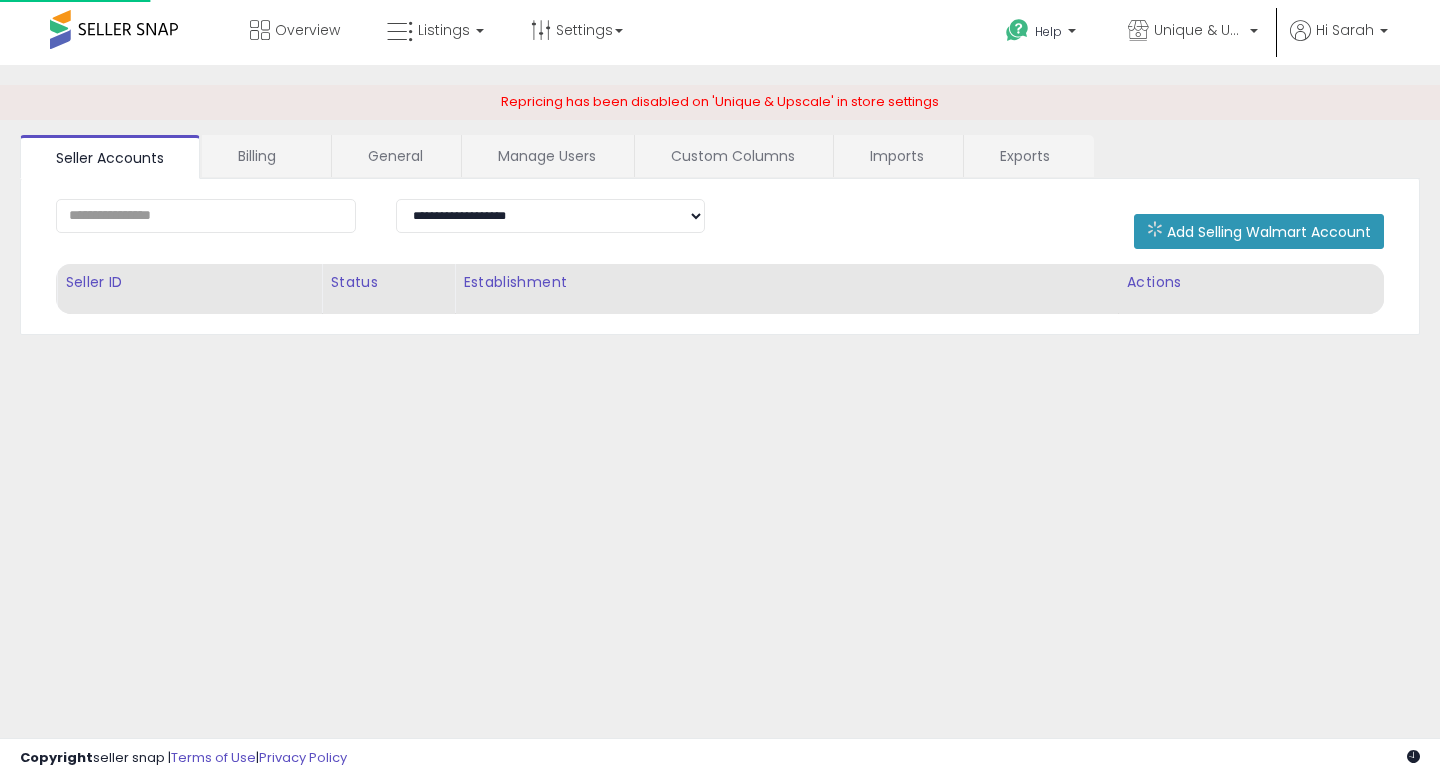 scroll, scrollTop: 0, scrollLeft: 0, axis: both 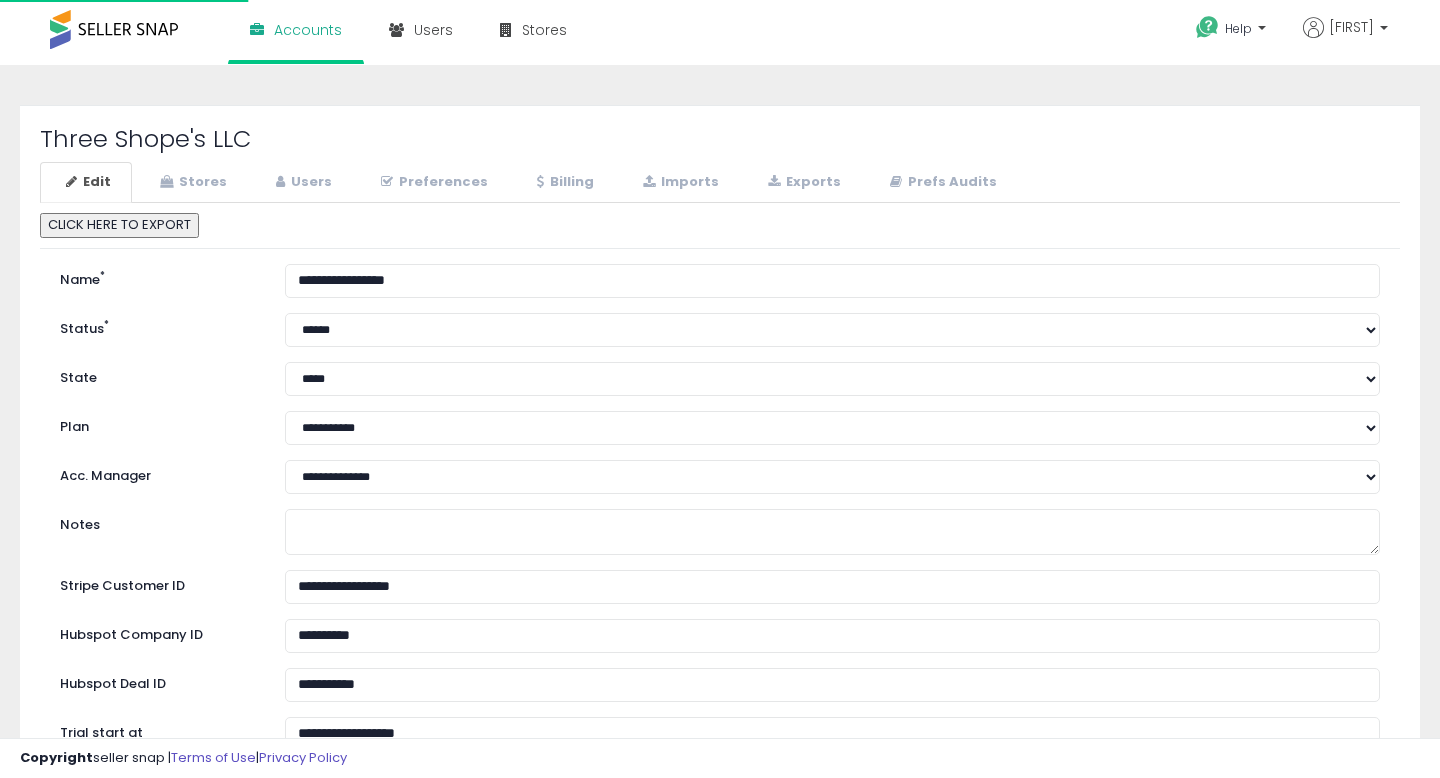 select on "**" 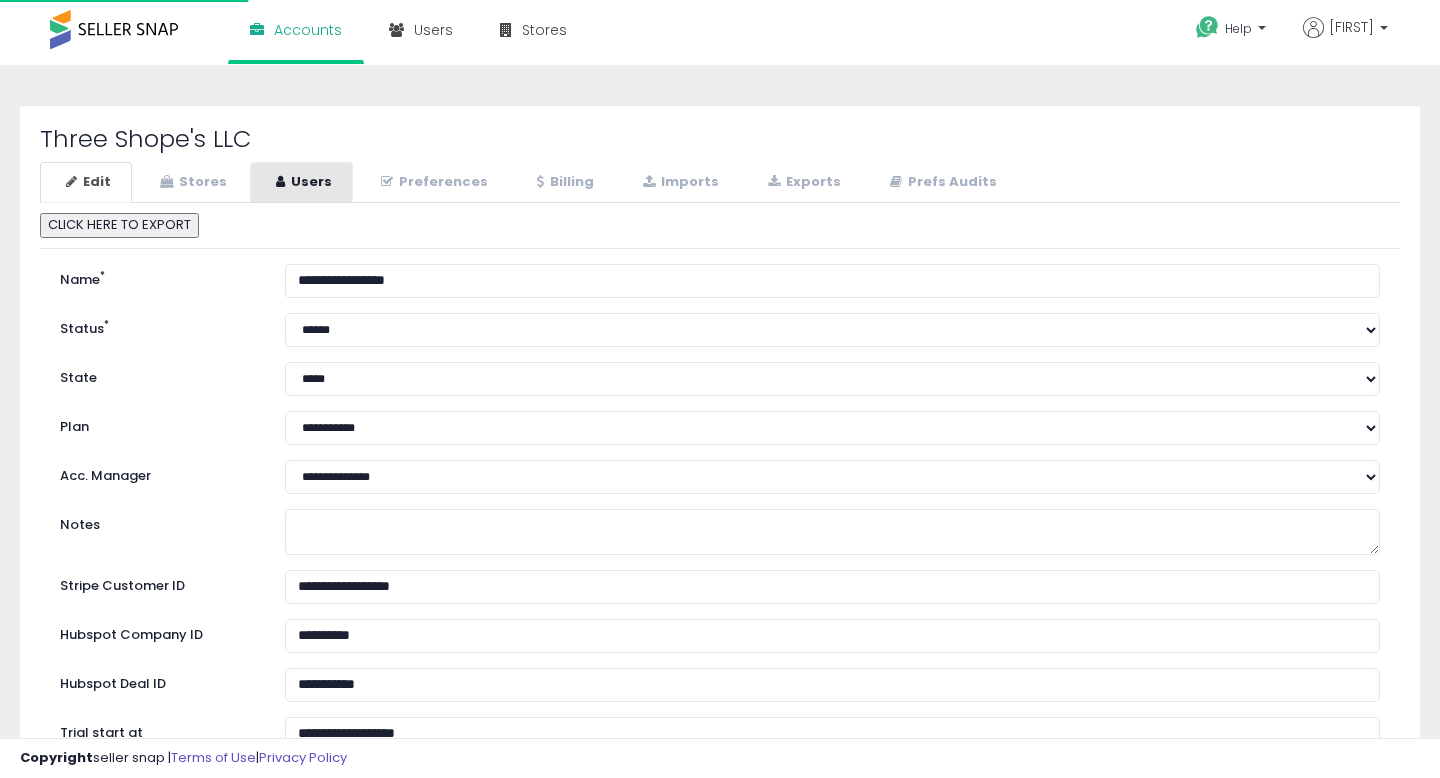 select on "**" 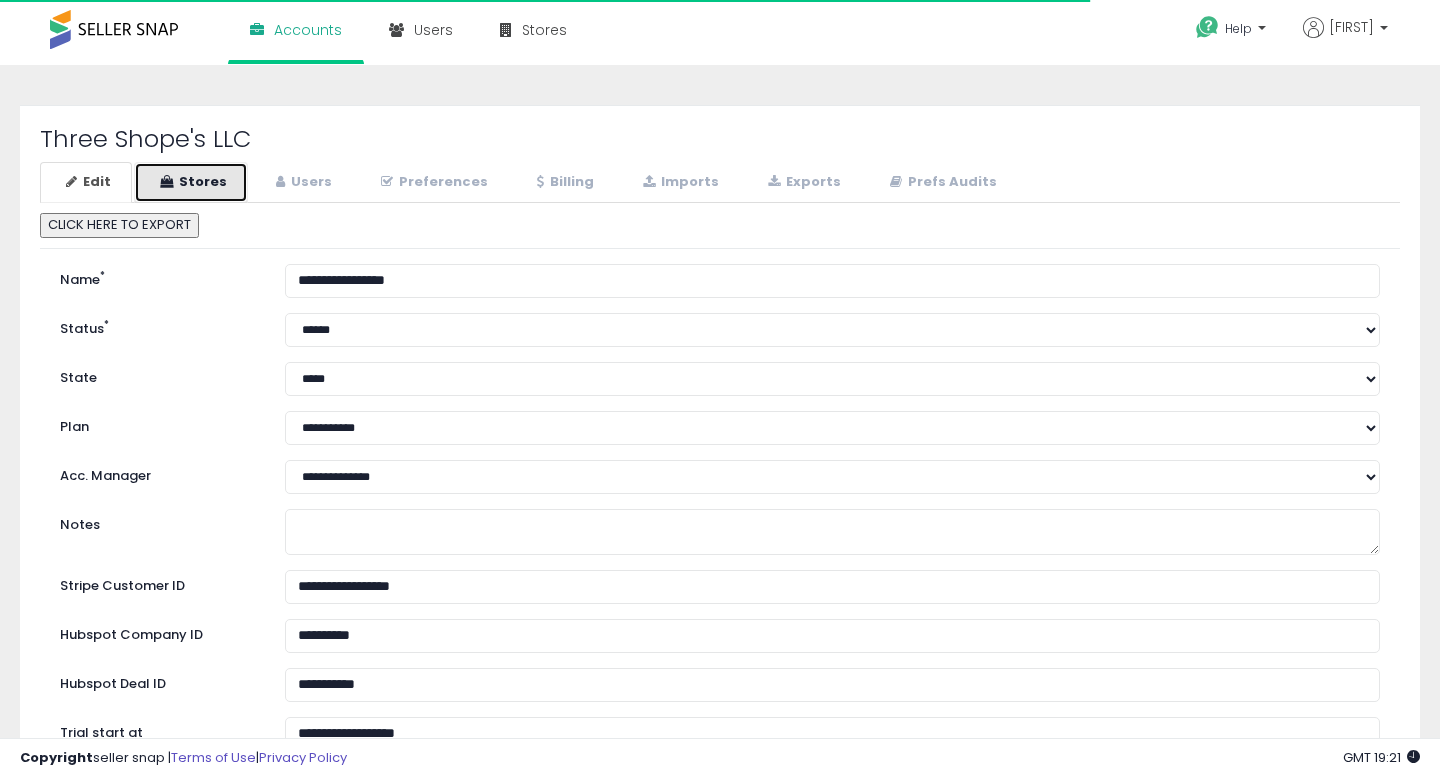 click on "Stores" at bounding box center [191, 182] 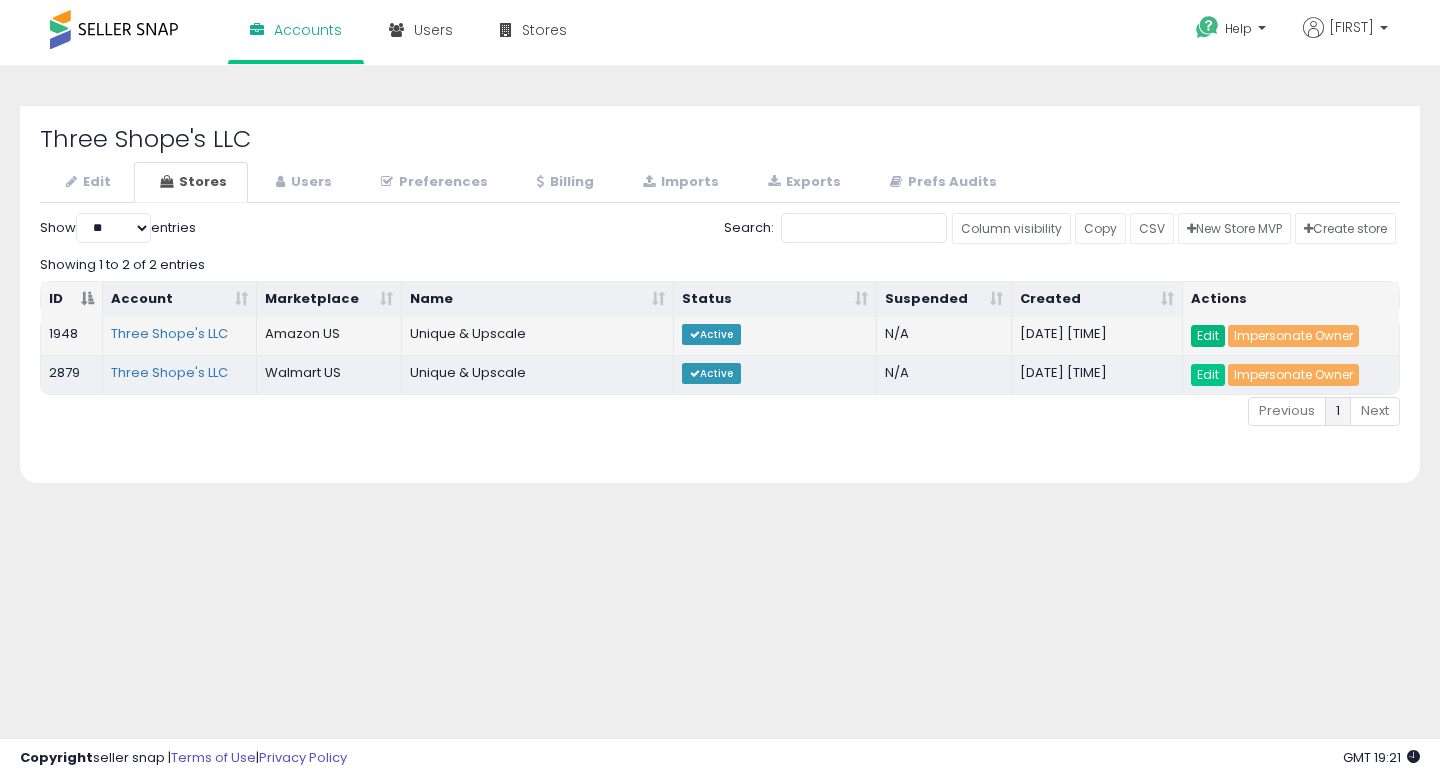 click on "Edit" at bounding box center (1208, 336) 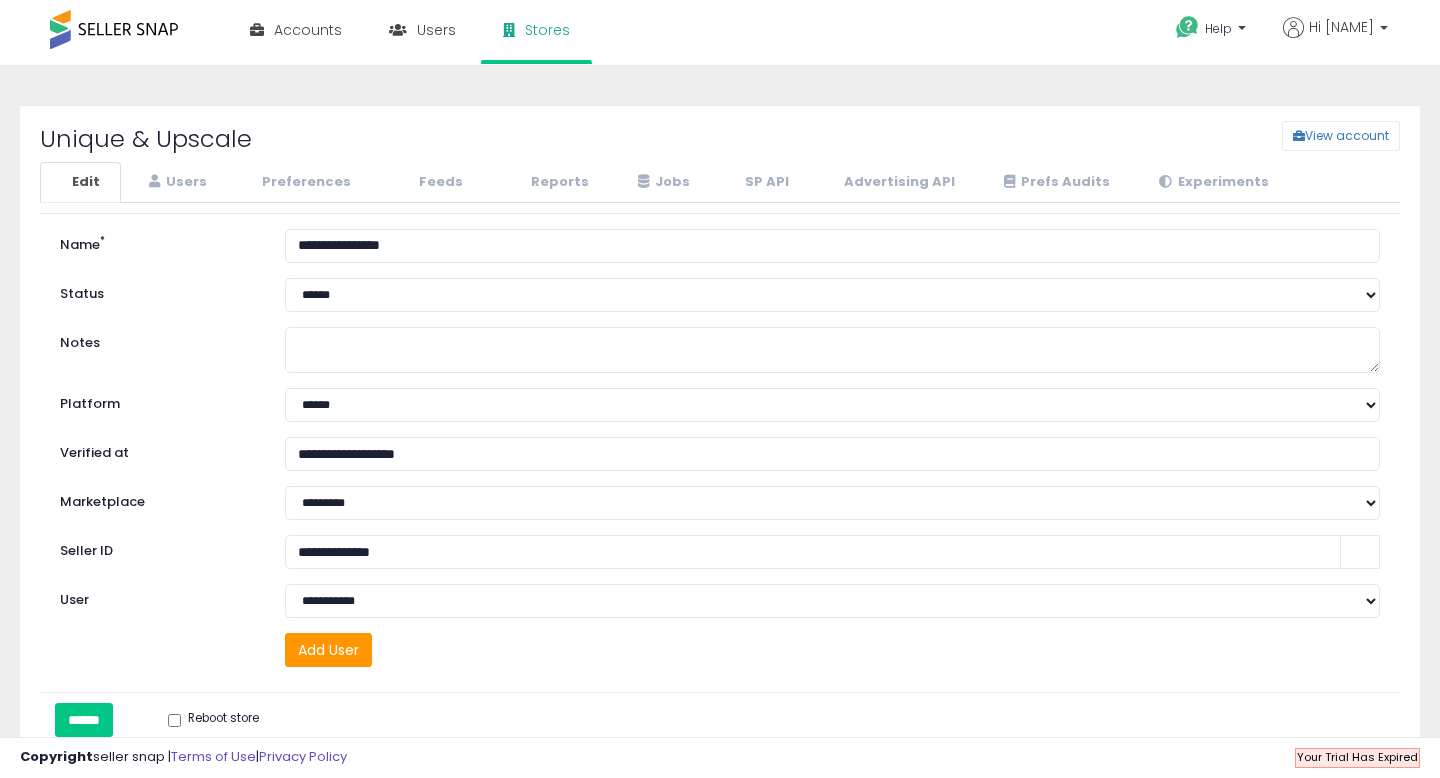 scroll, scrollTop: 0, scrollLeft: 0, axis: both 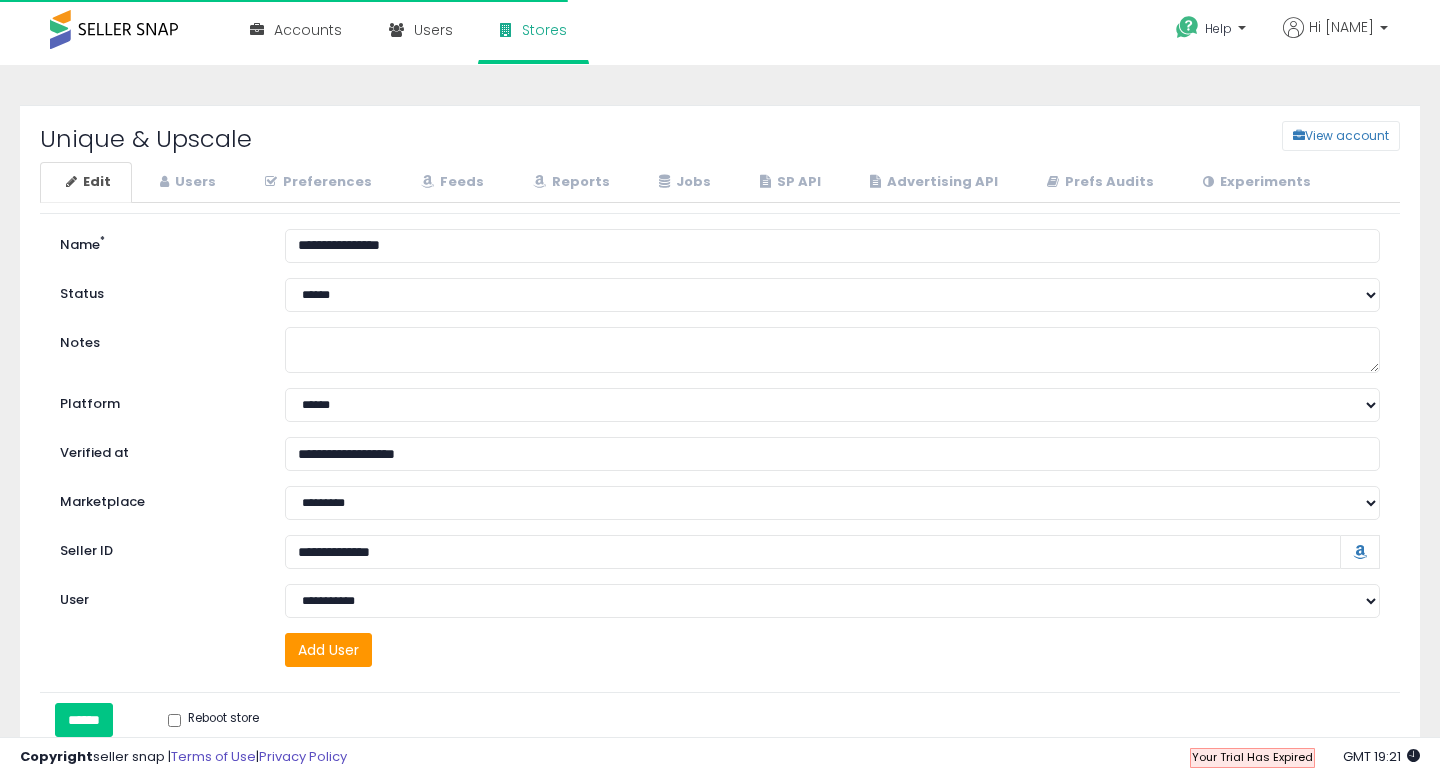 click on "Reboot store" at bounding box center [294, 716] 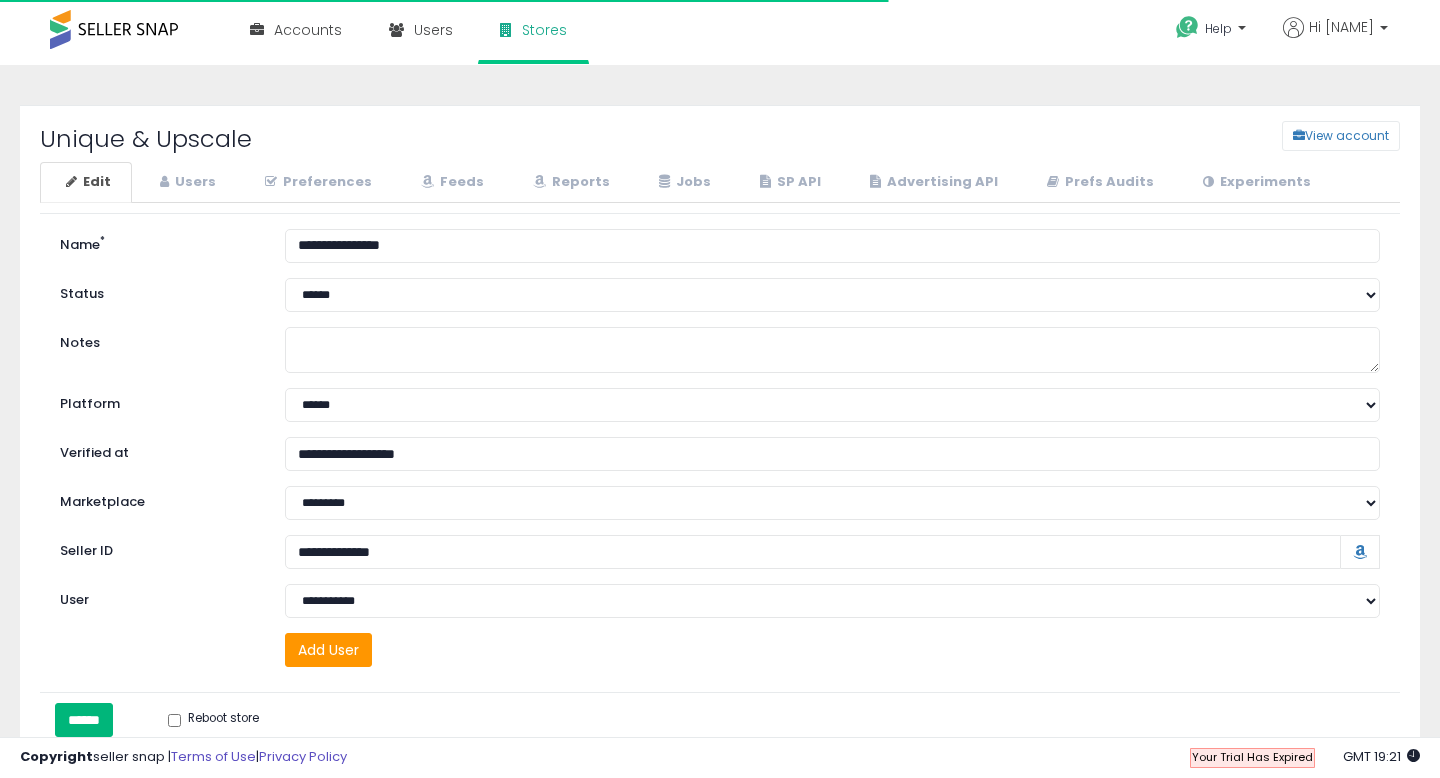 click on "******" at bounding box center (84, 720) 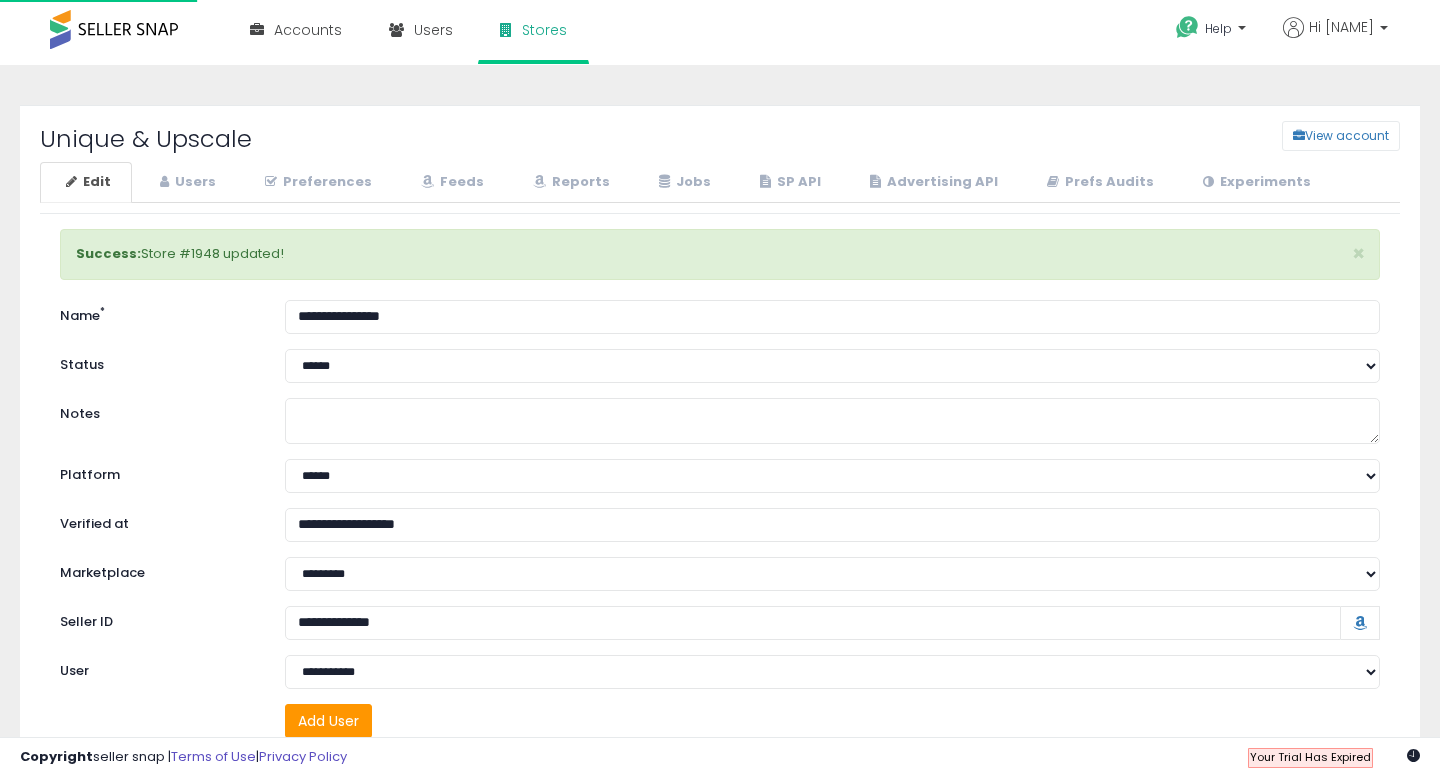 scroll, scrollTop: 0, scrollLeft: 0, axis: both 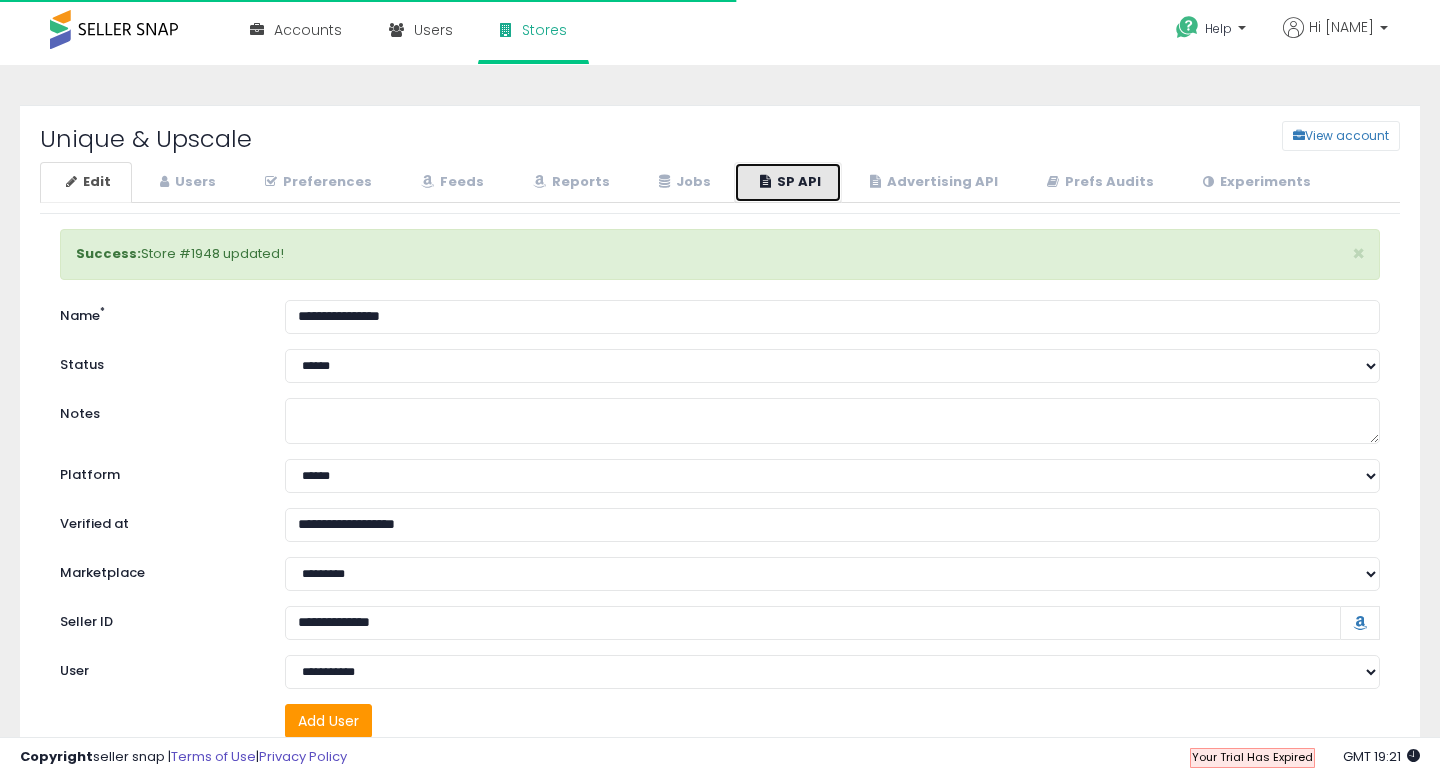 click on "SP API" at bounding box center [788, 182] 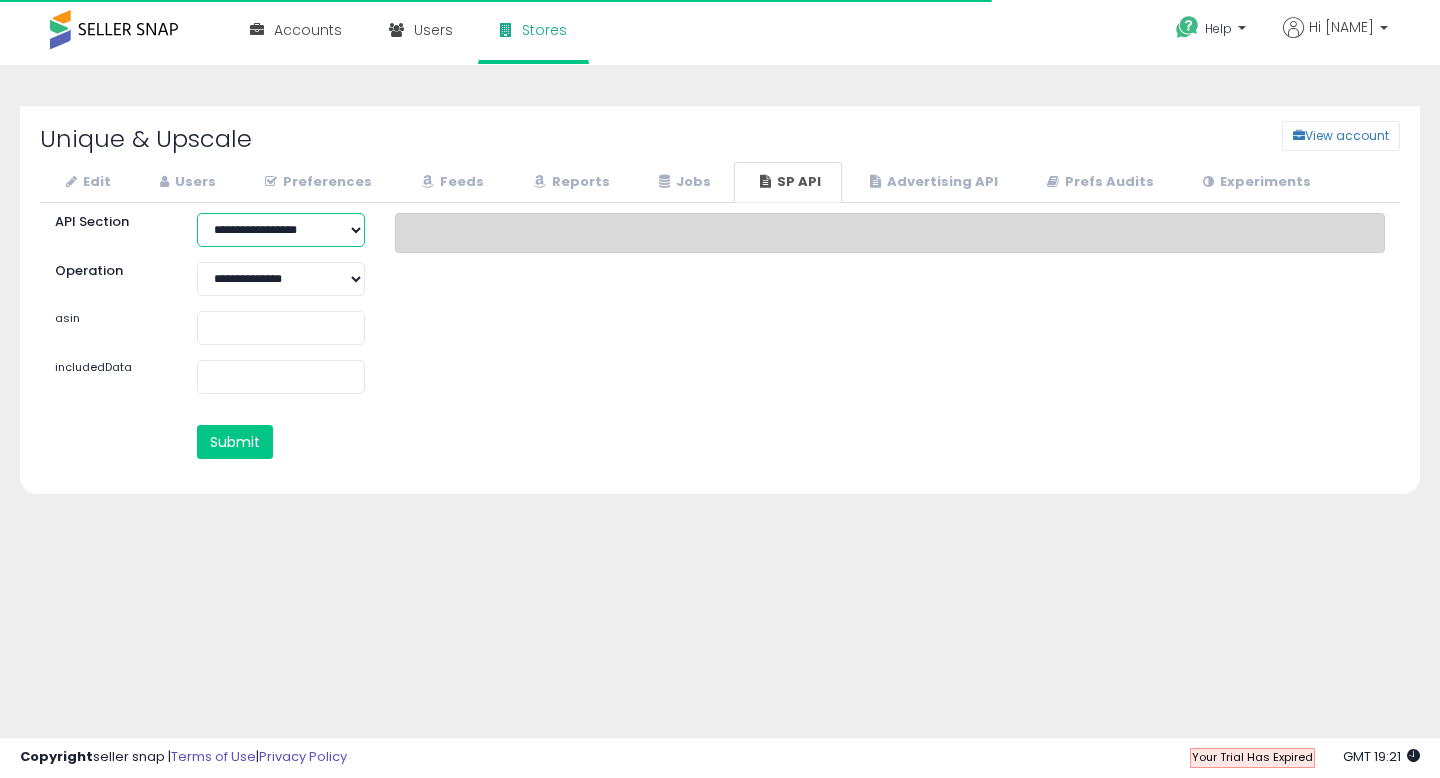 click on "**********" at bounding box center [281, 230] 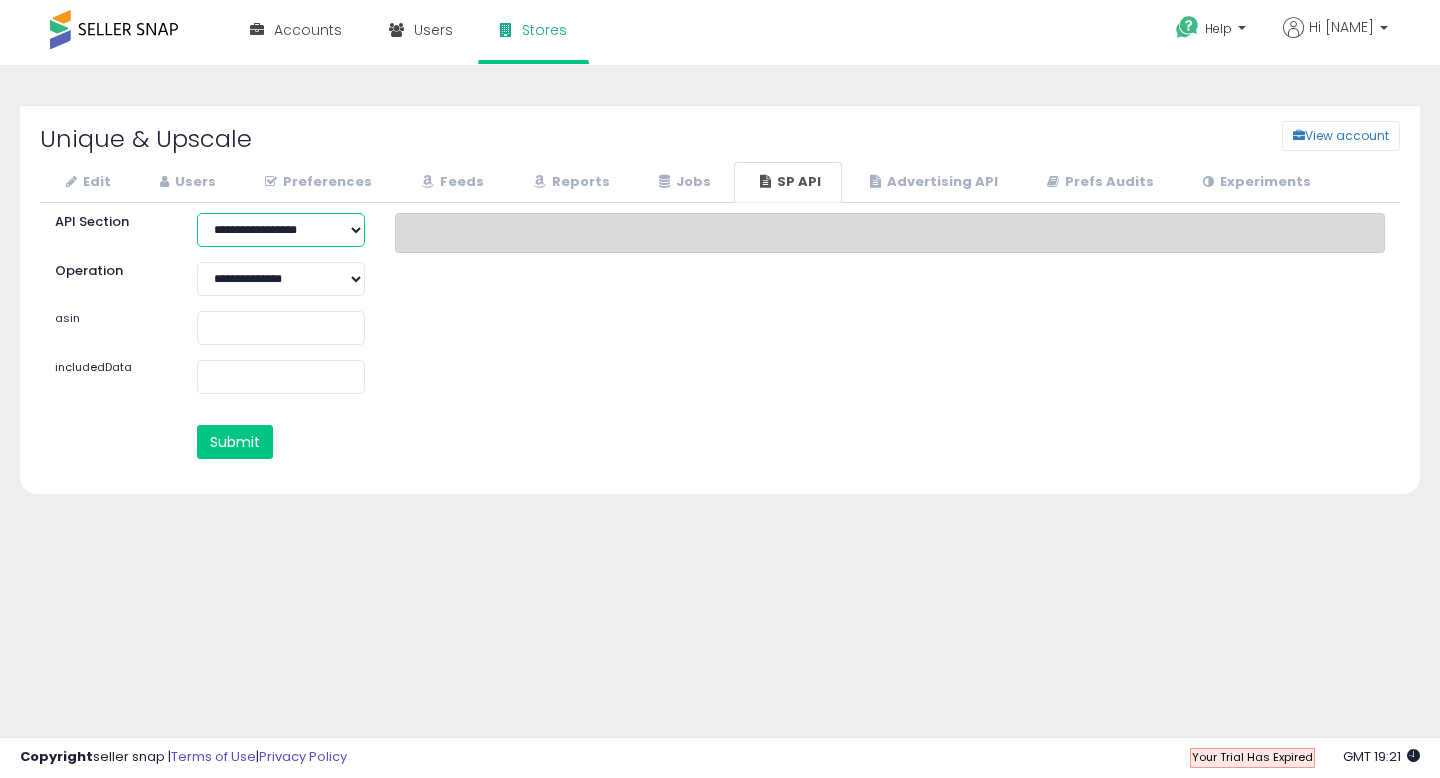 select on "**********" 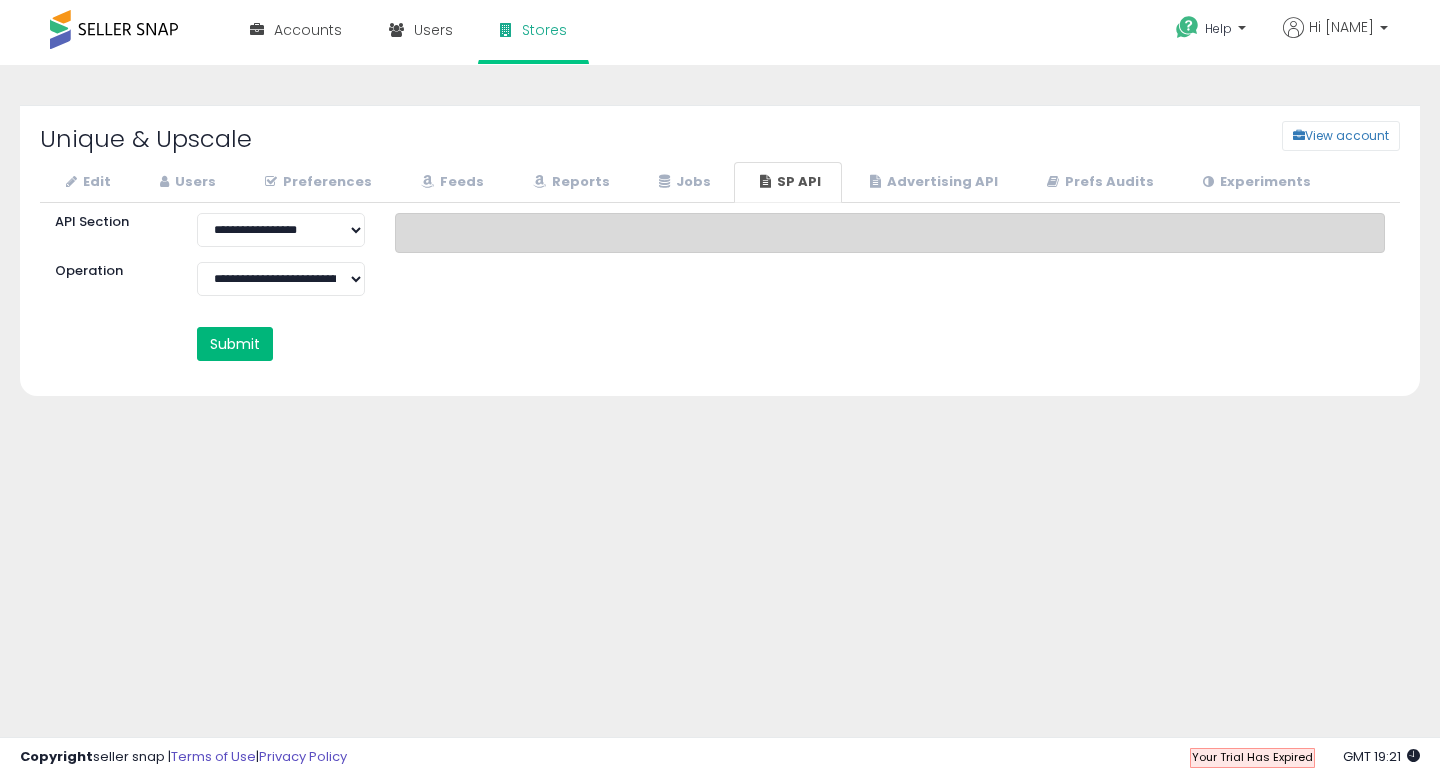 click on "Submit" at bounding box center [235, 344] 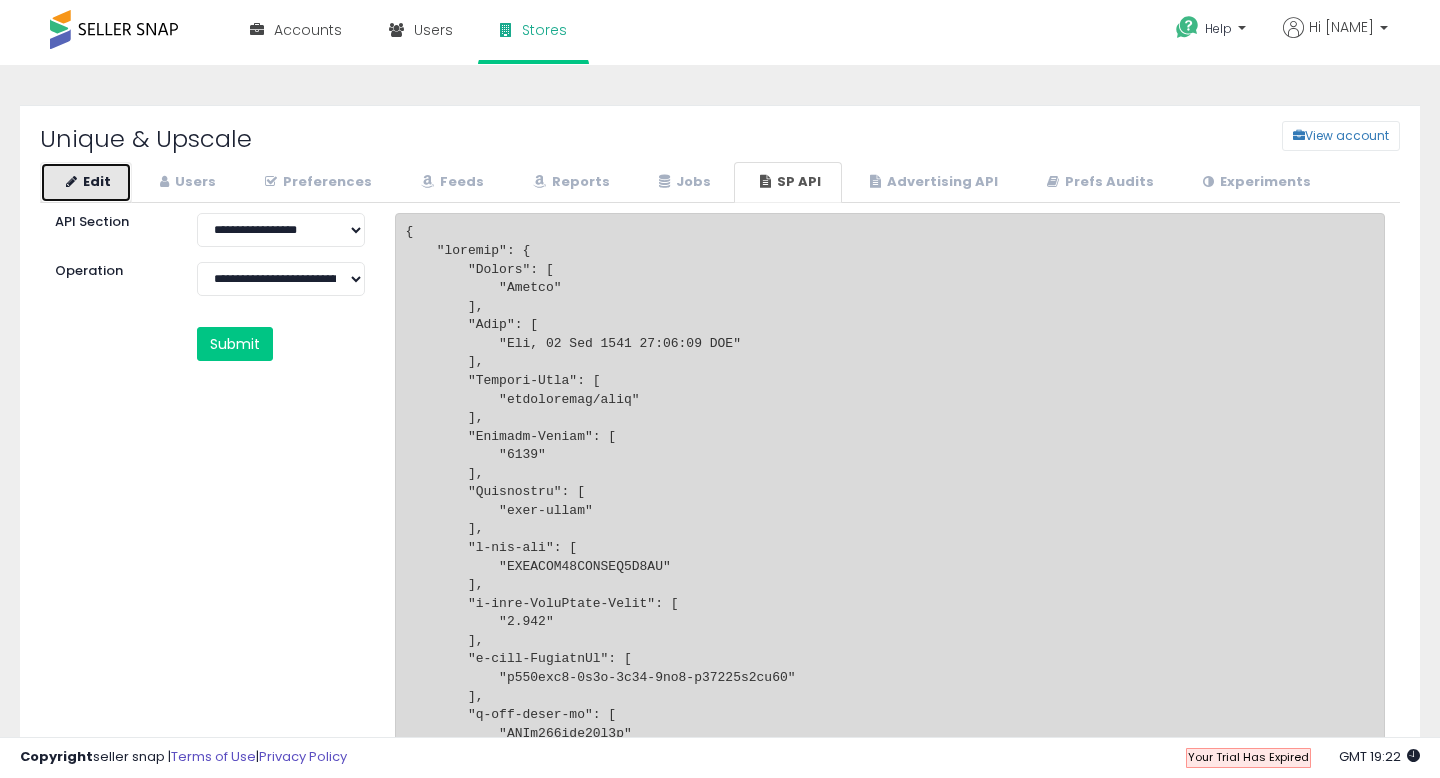 click on "Edit" at bounding box center (86, 182) 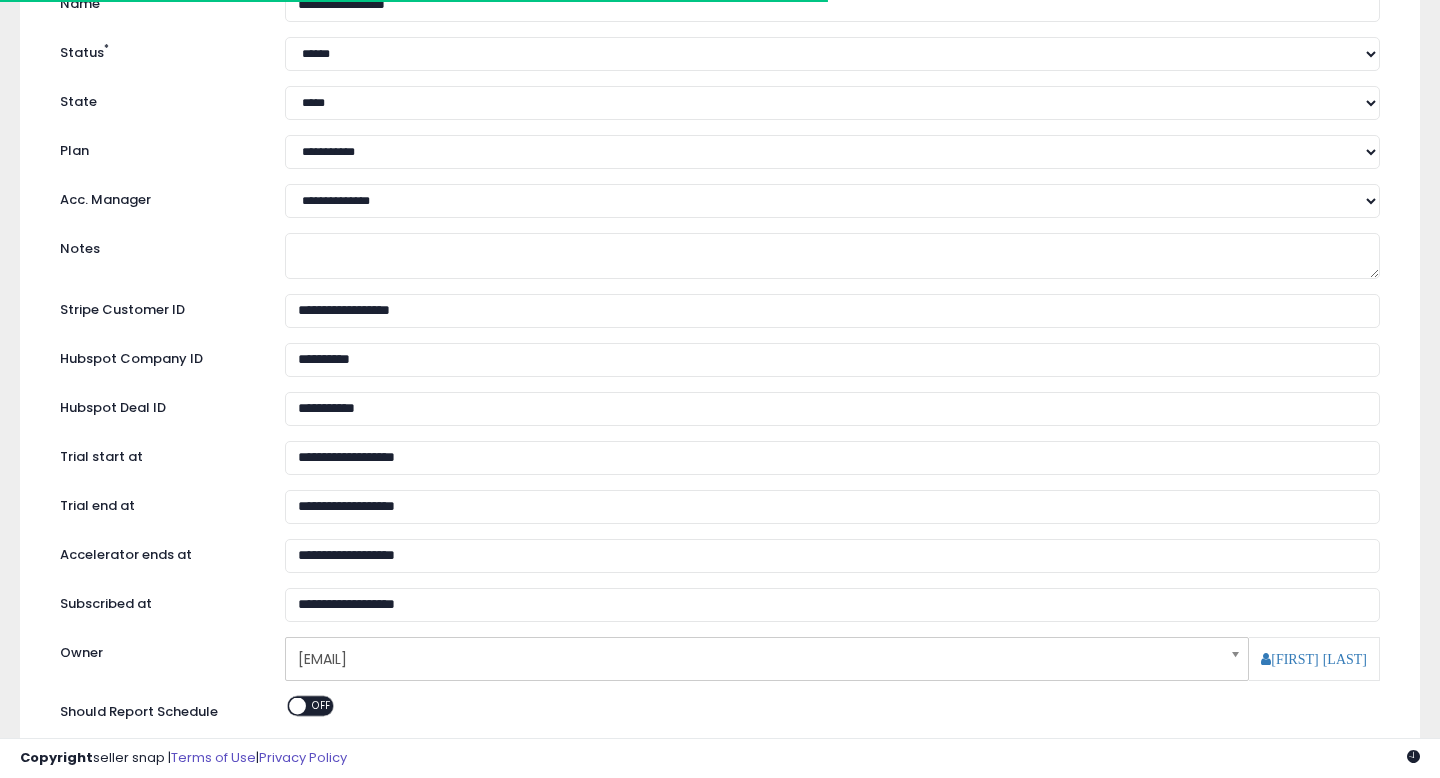 scroll, scrollTop: 378, scrollLeft: 0, axis: vertical 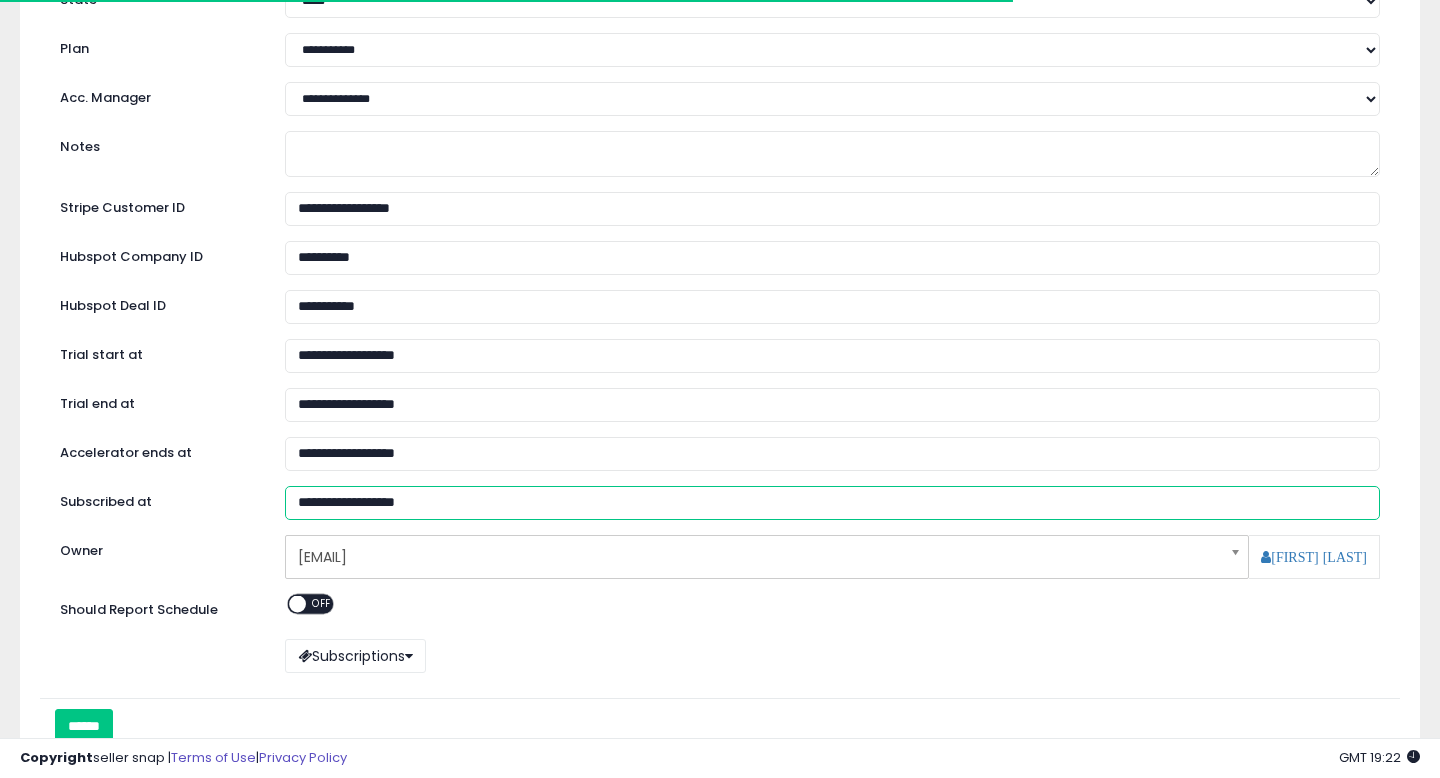 click on "**********" at bounding box center (832, 503) 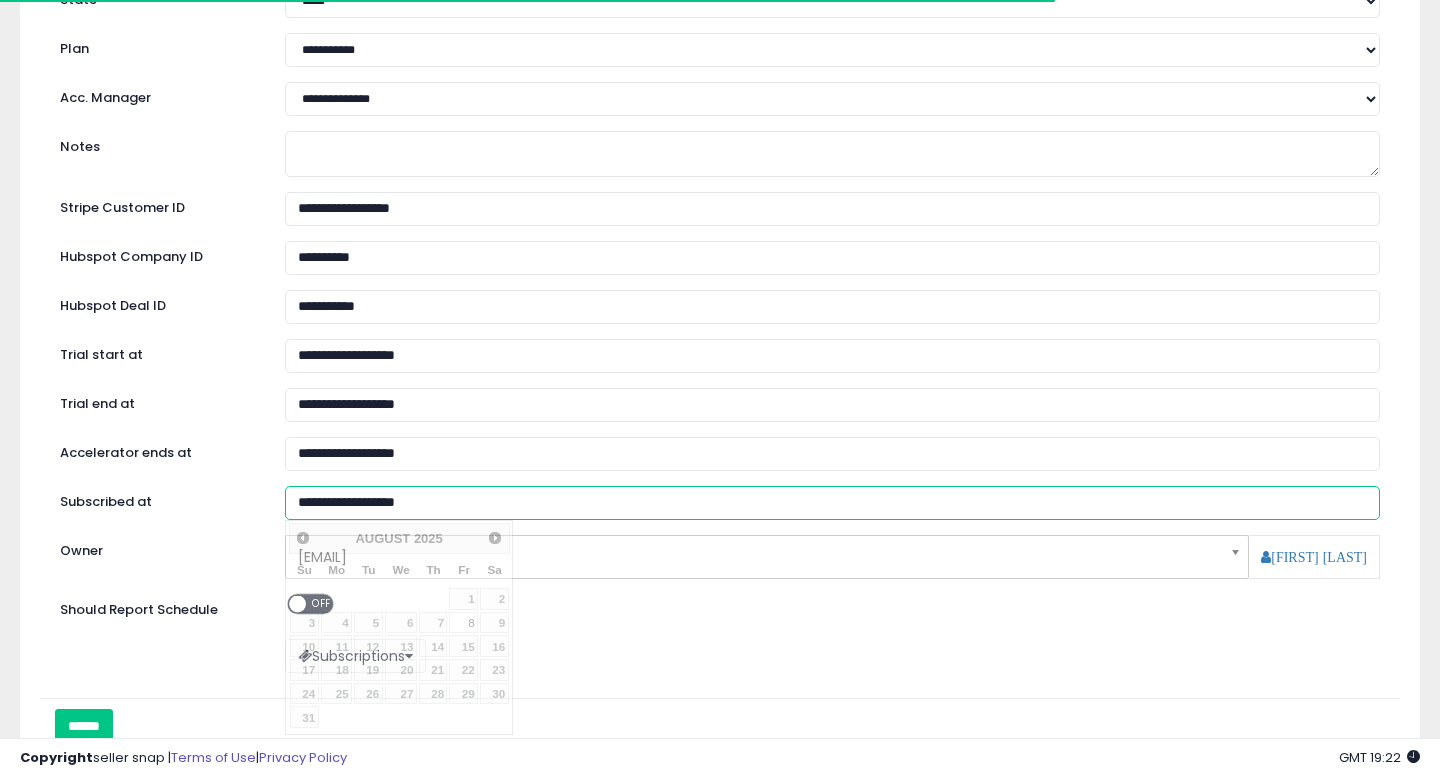 click on "**********" at bounding box center (832, 503) 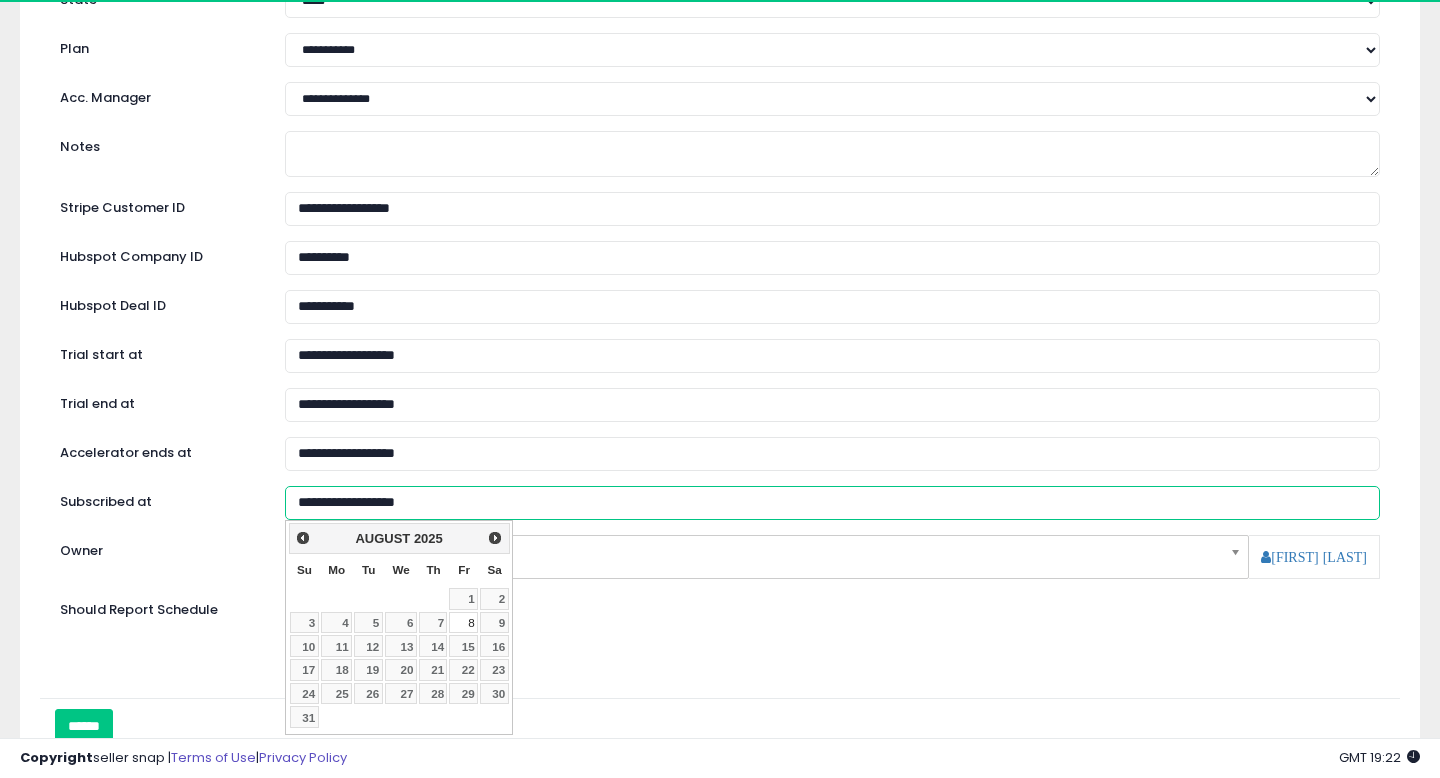 click on "**********" at bounding box center (832, 503) 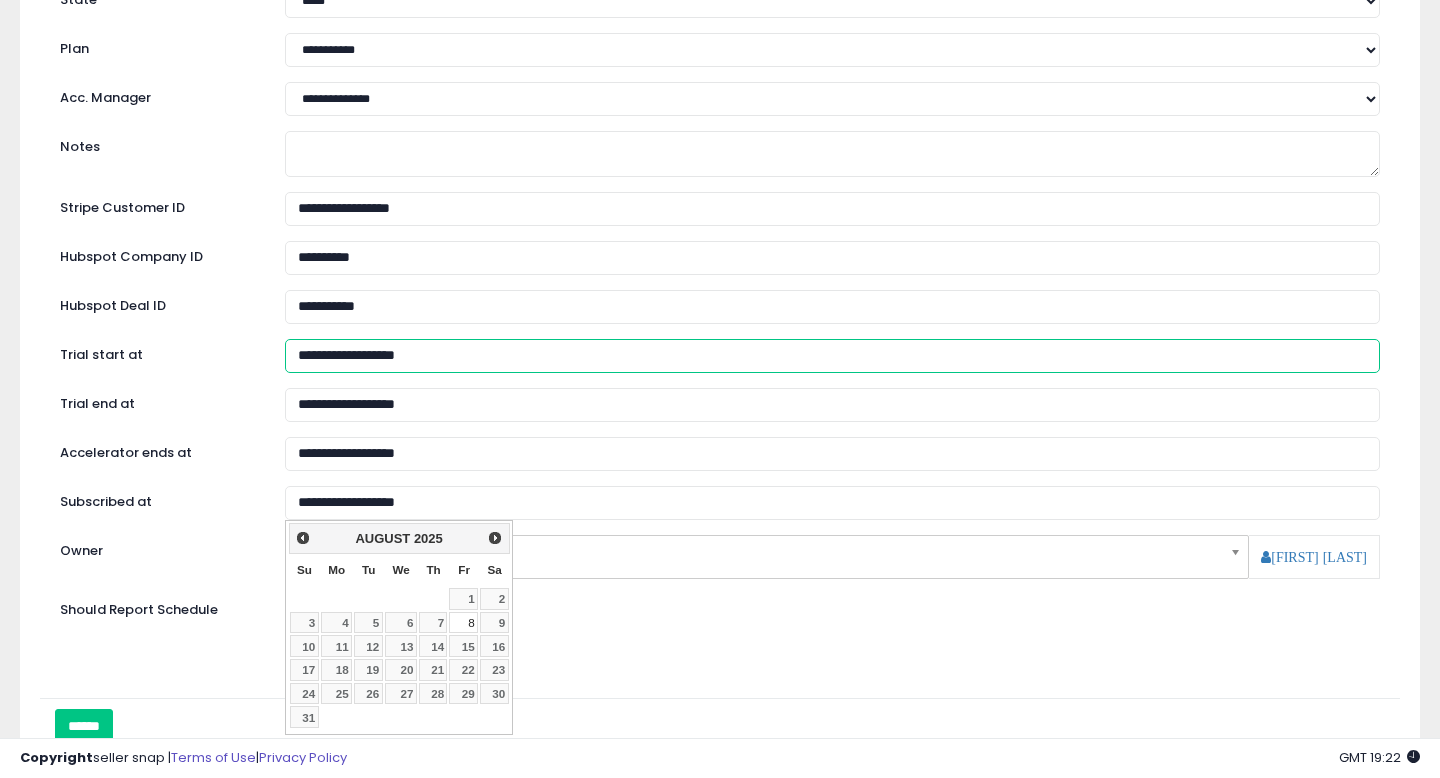 click on "**********" at bounding box center (832, 356) 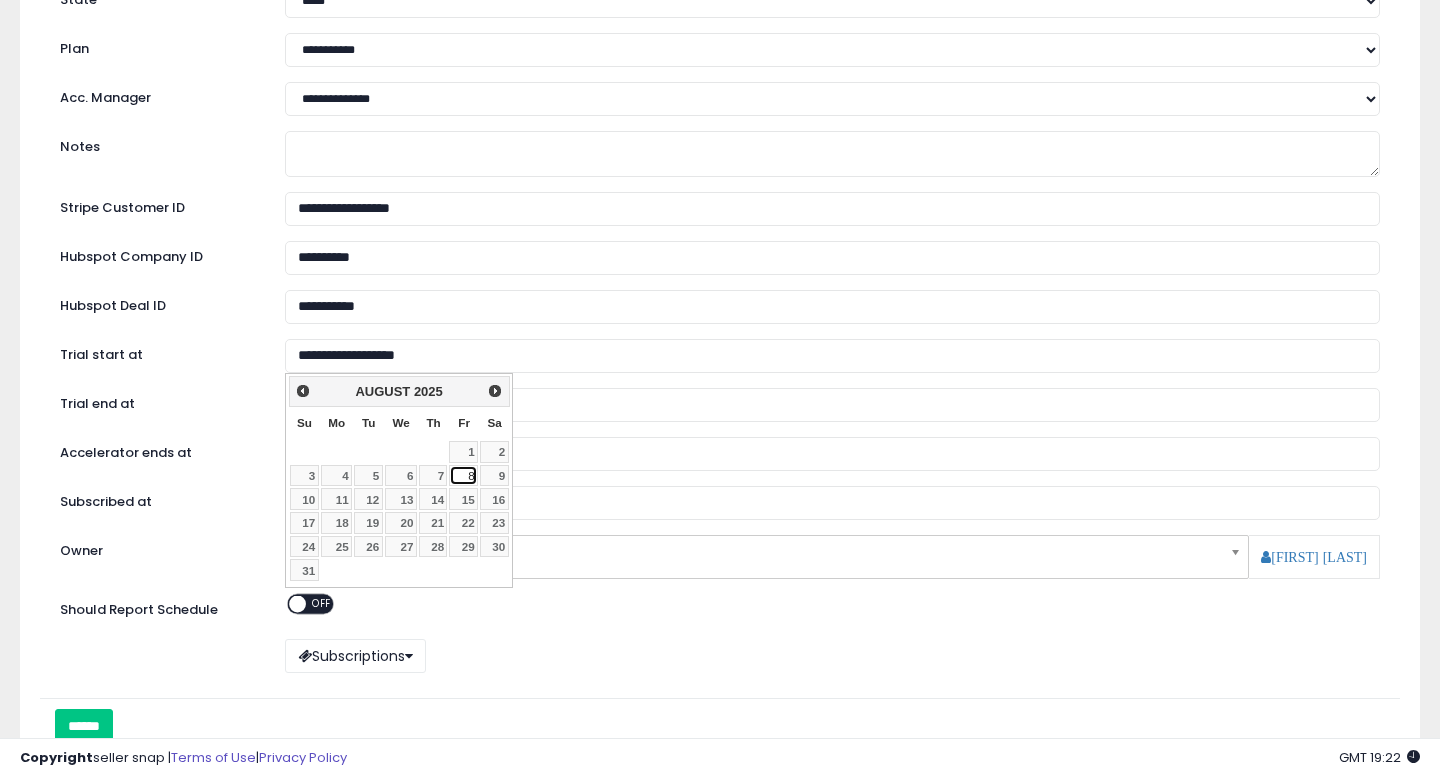 click on "8" at bounding box center (463, 476) 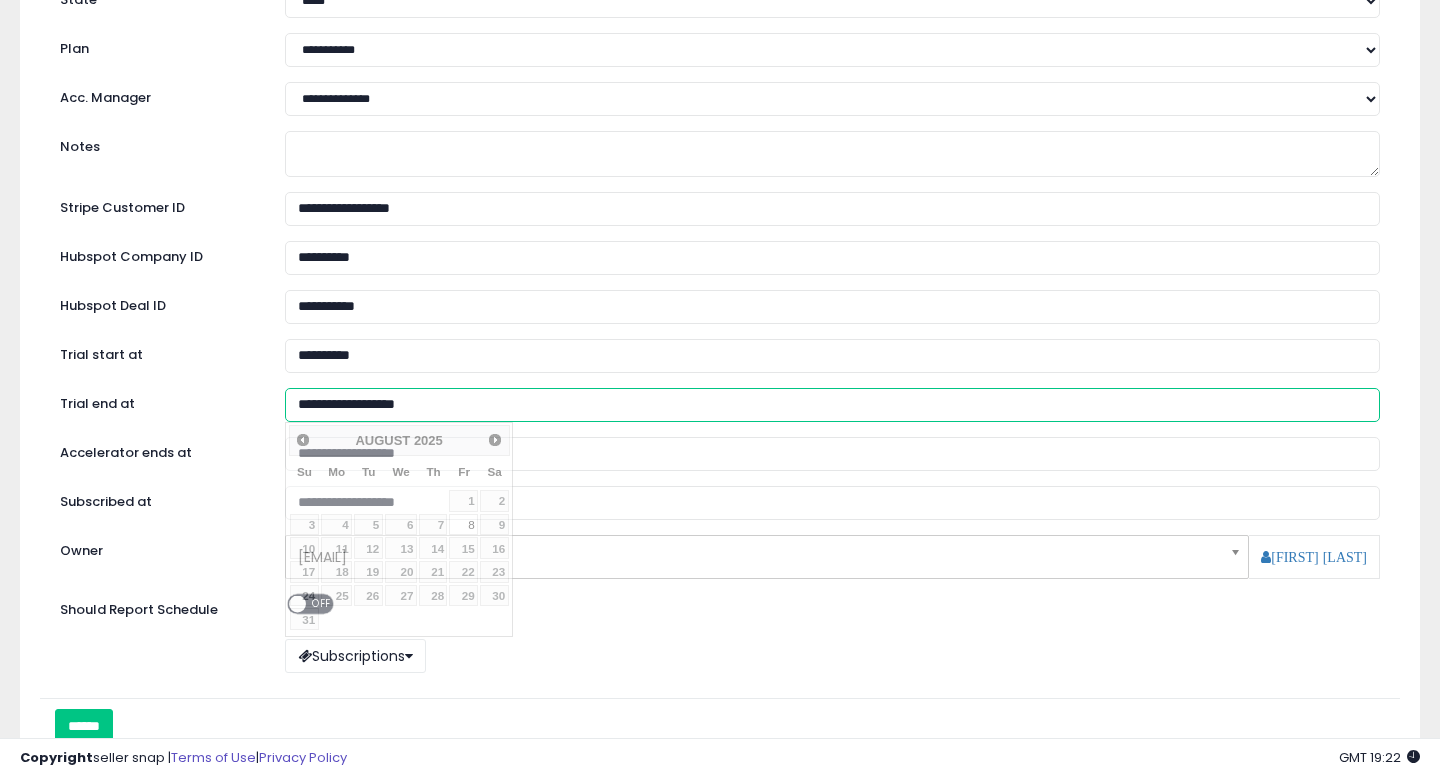 click on "**********" at bounding box center (832, 405) 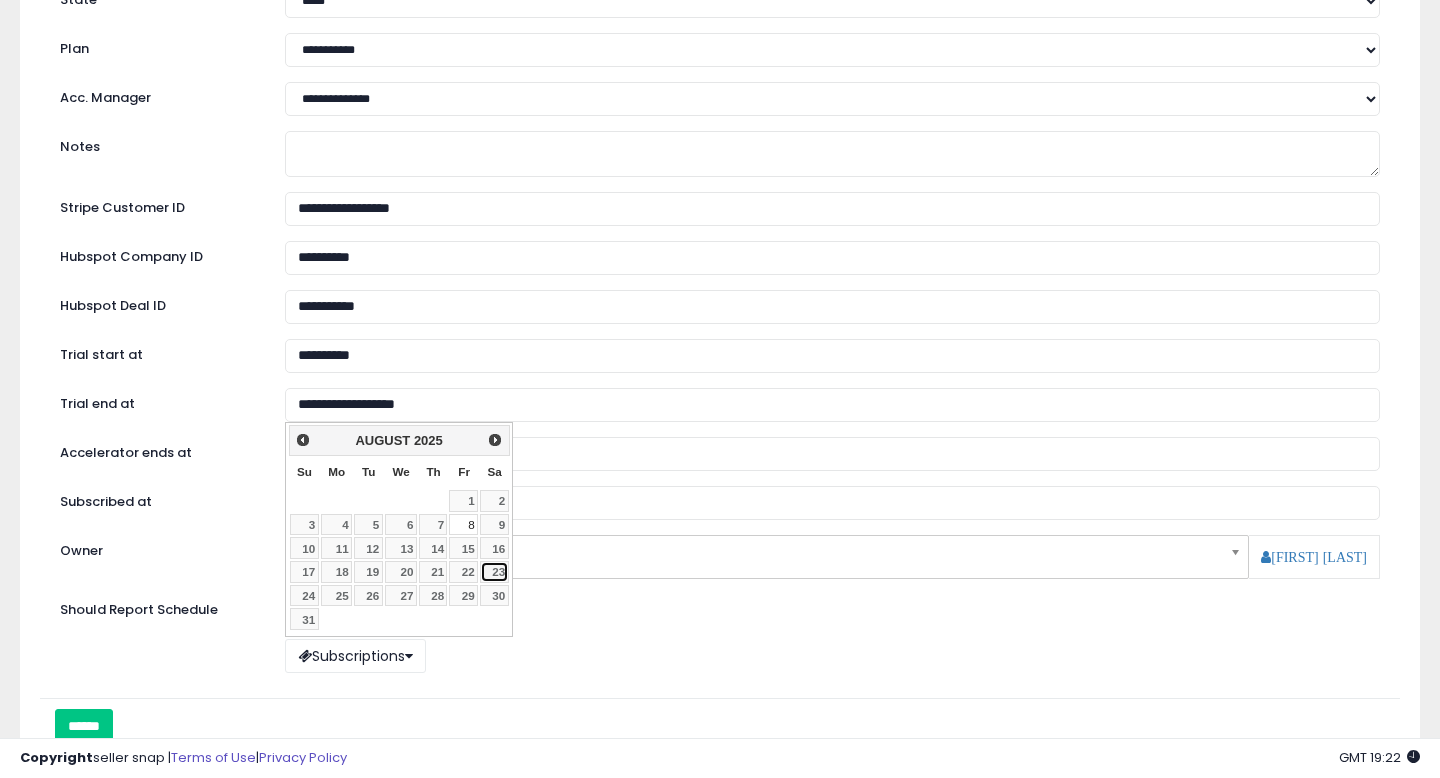 click on "23" at bounding box center (494, 572) 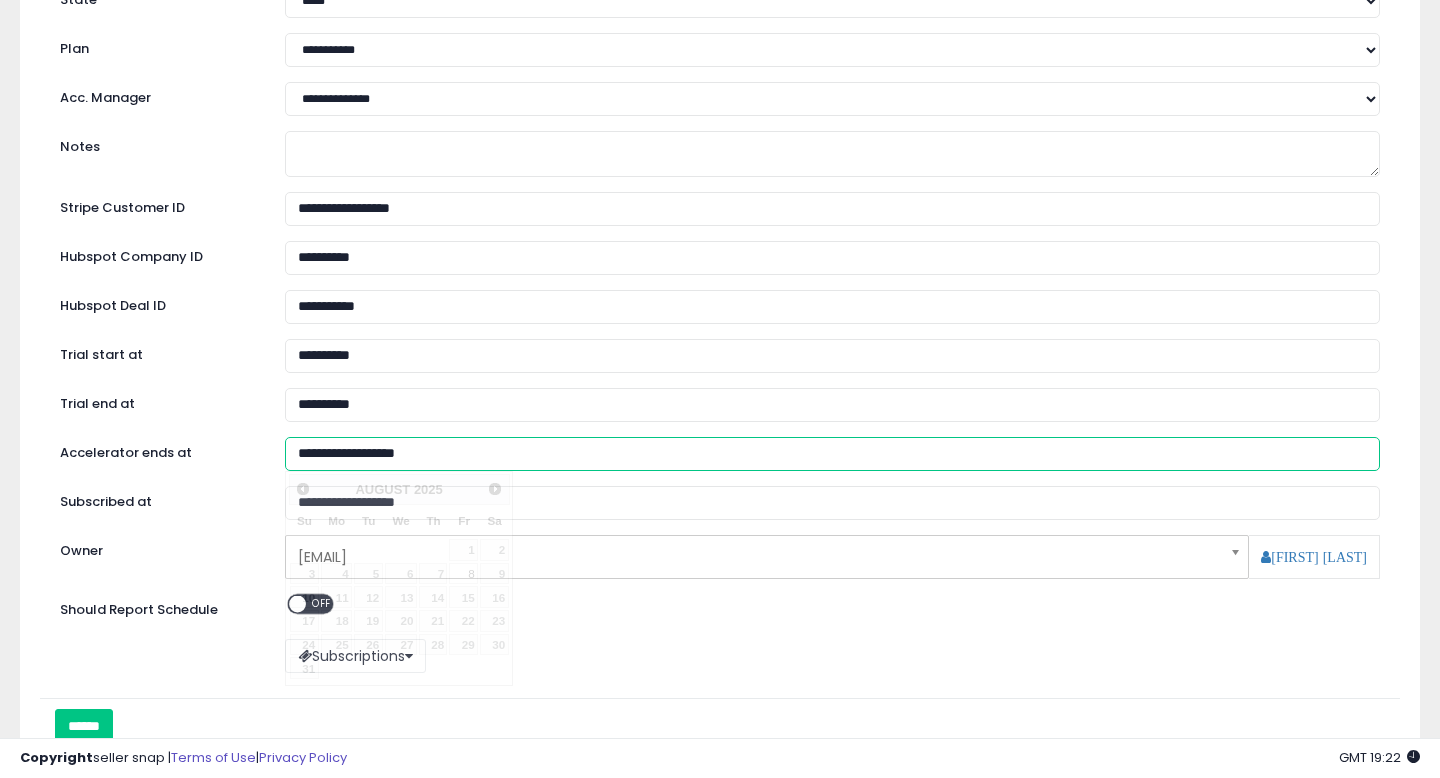 click on "**********" at bounding box center (832, 454) 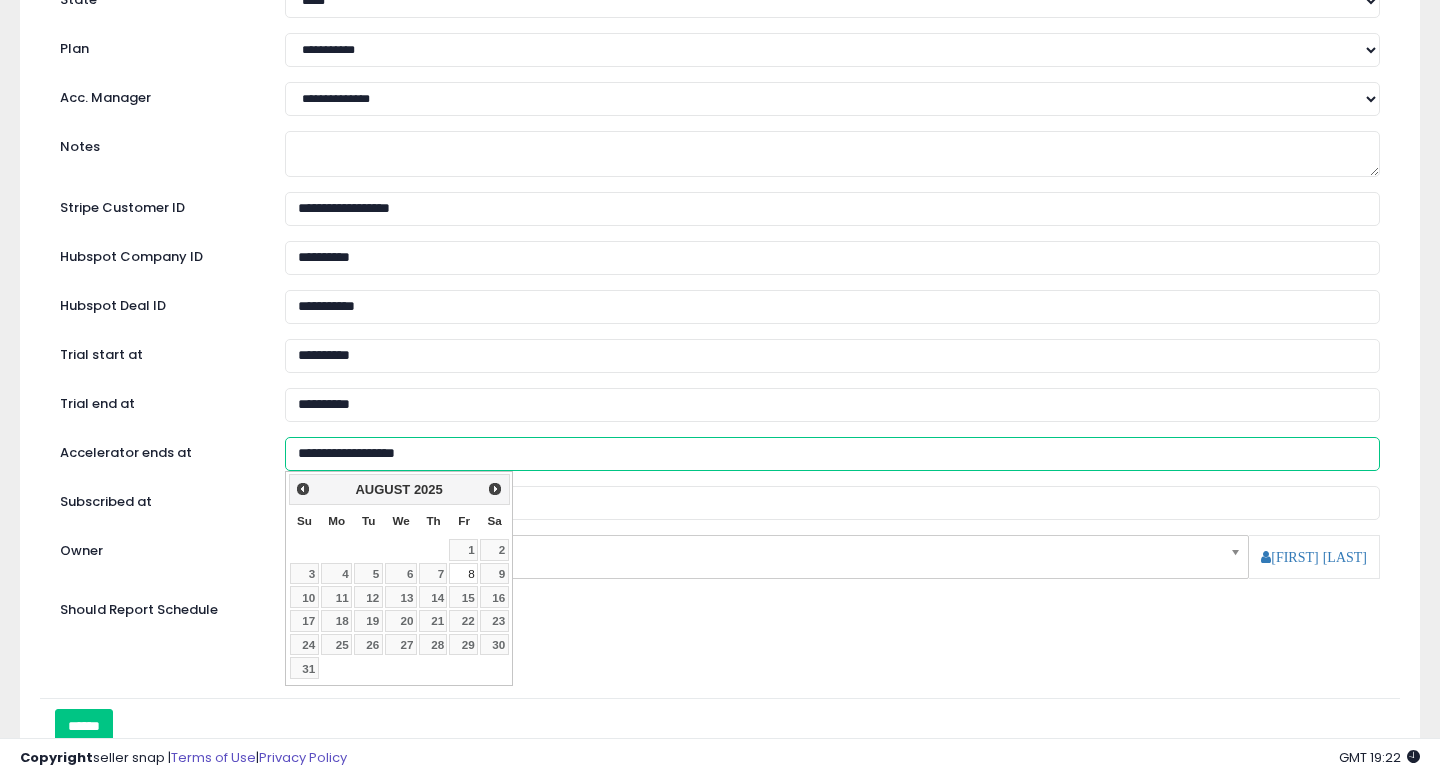 click on "**********" at bounding box center (832, 454) 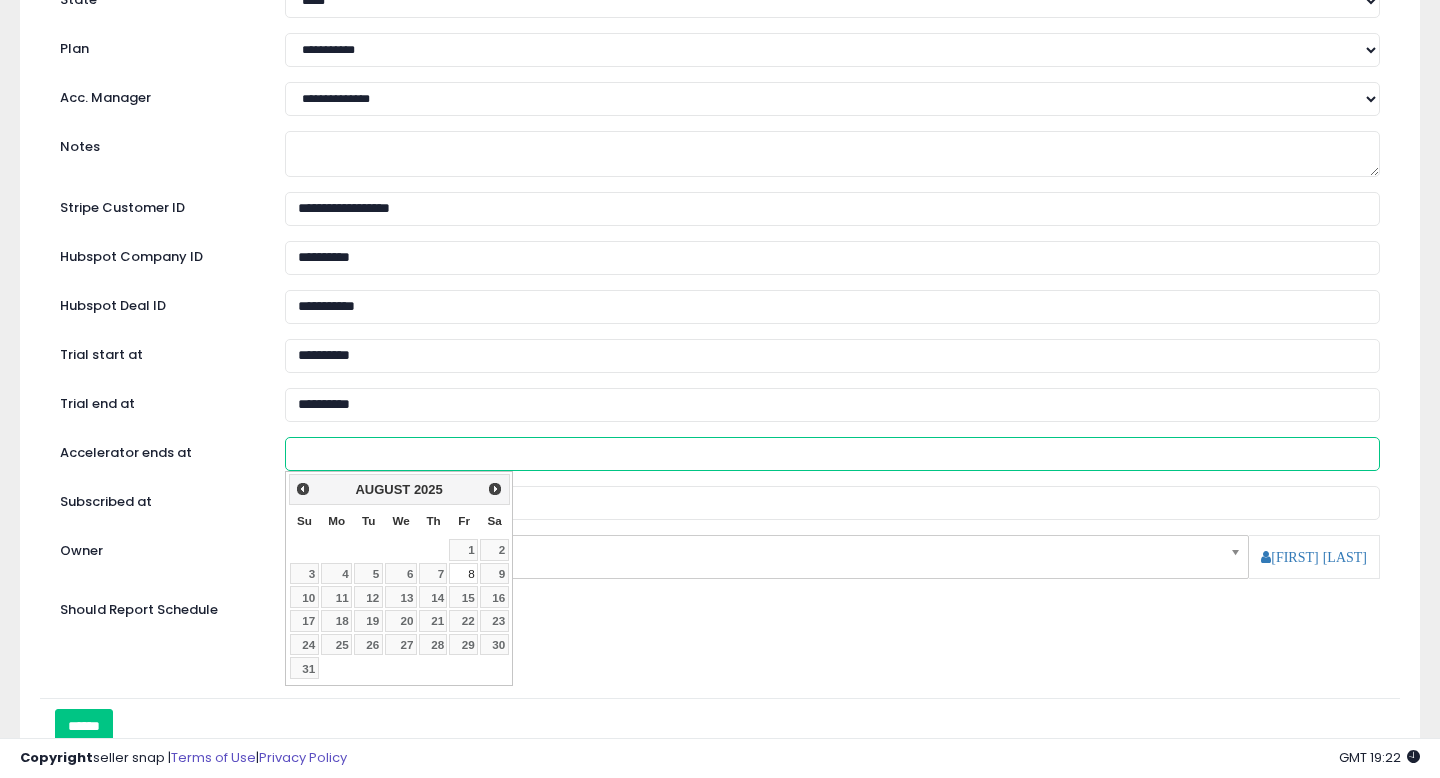 type 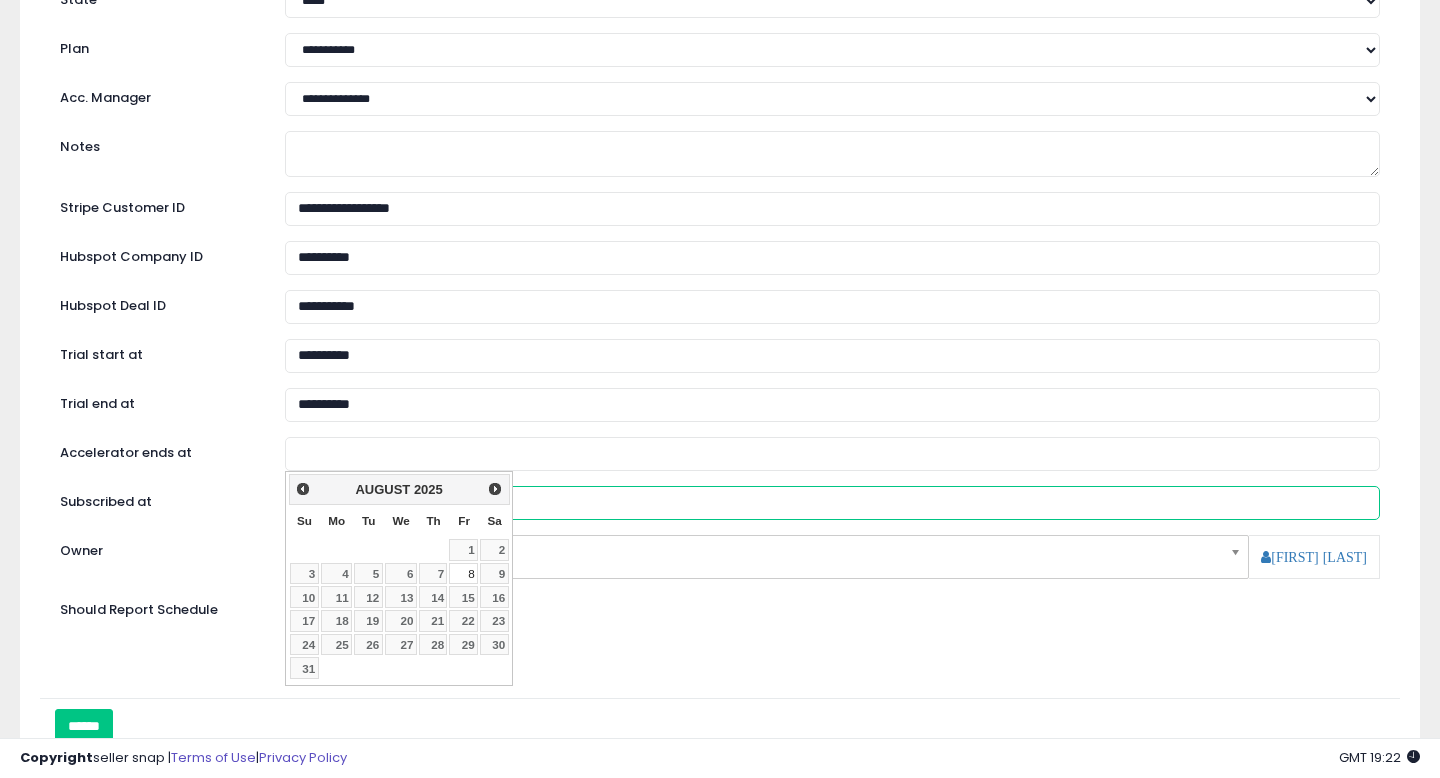 click on "**********" at bounding box center (832, 503) 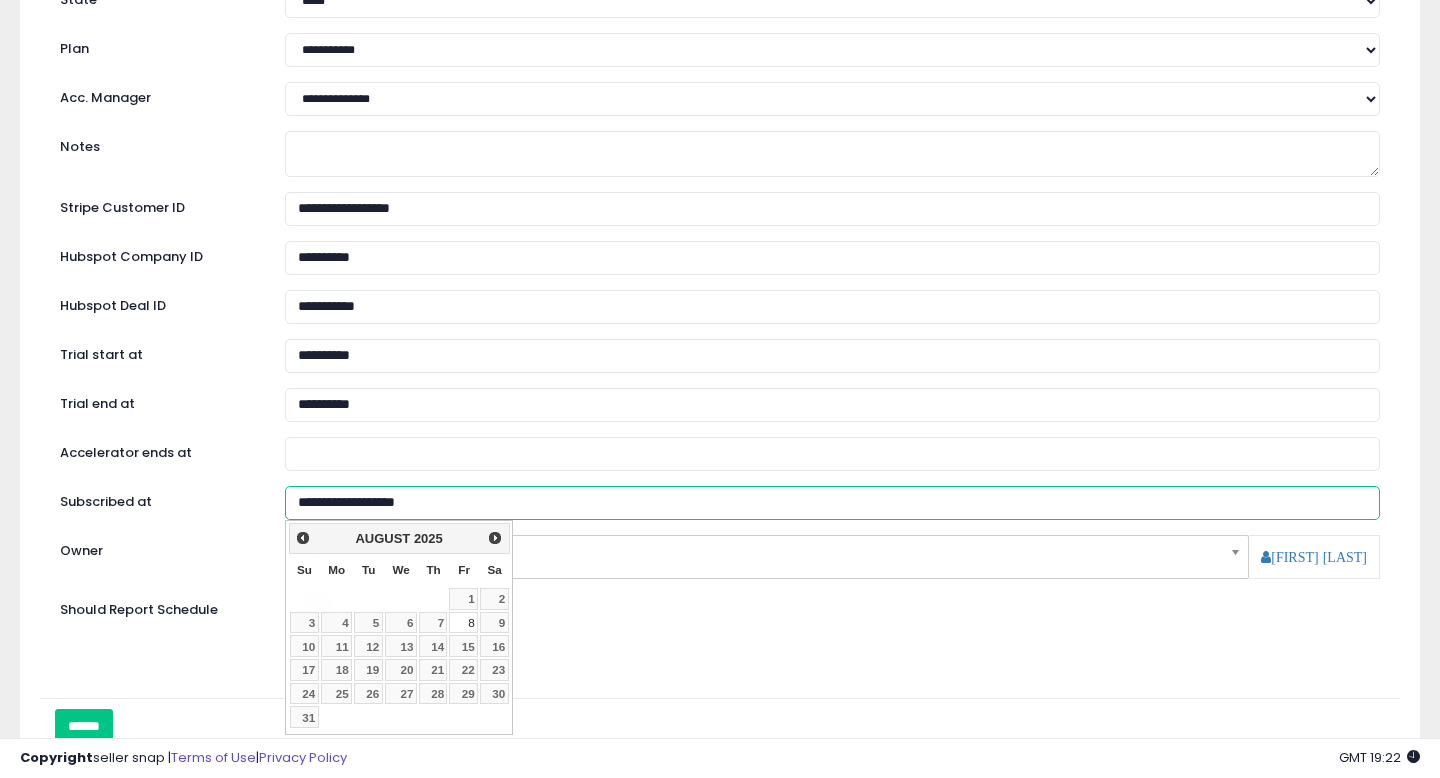 click on "**********" at bounding box center [832, 503] 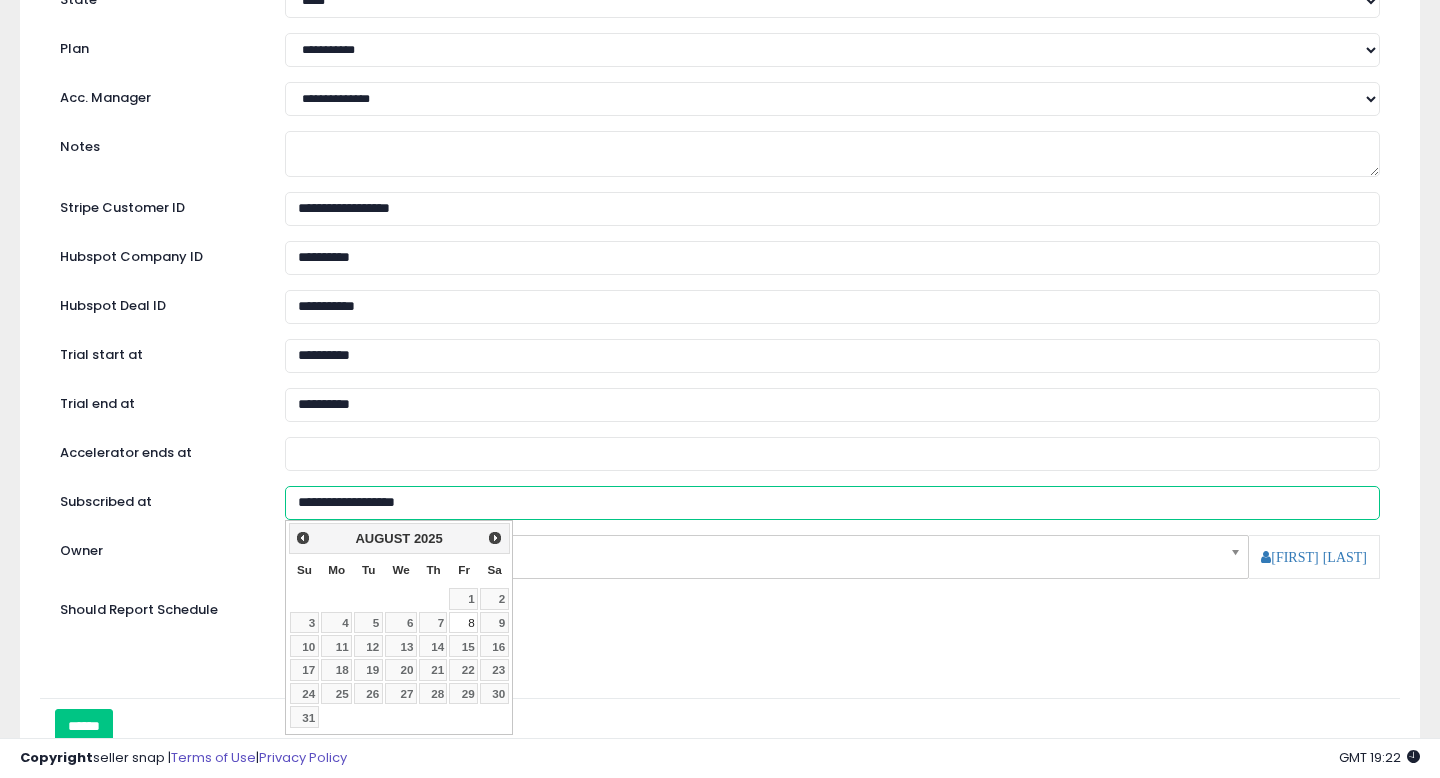 click on "**********" at bounding box center (832, 503) 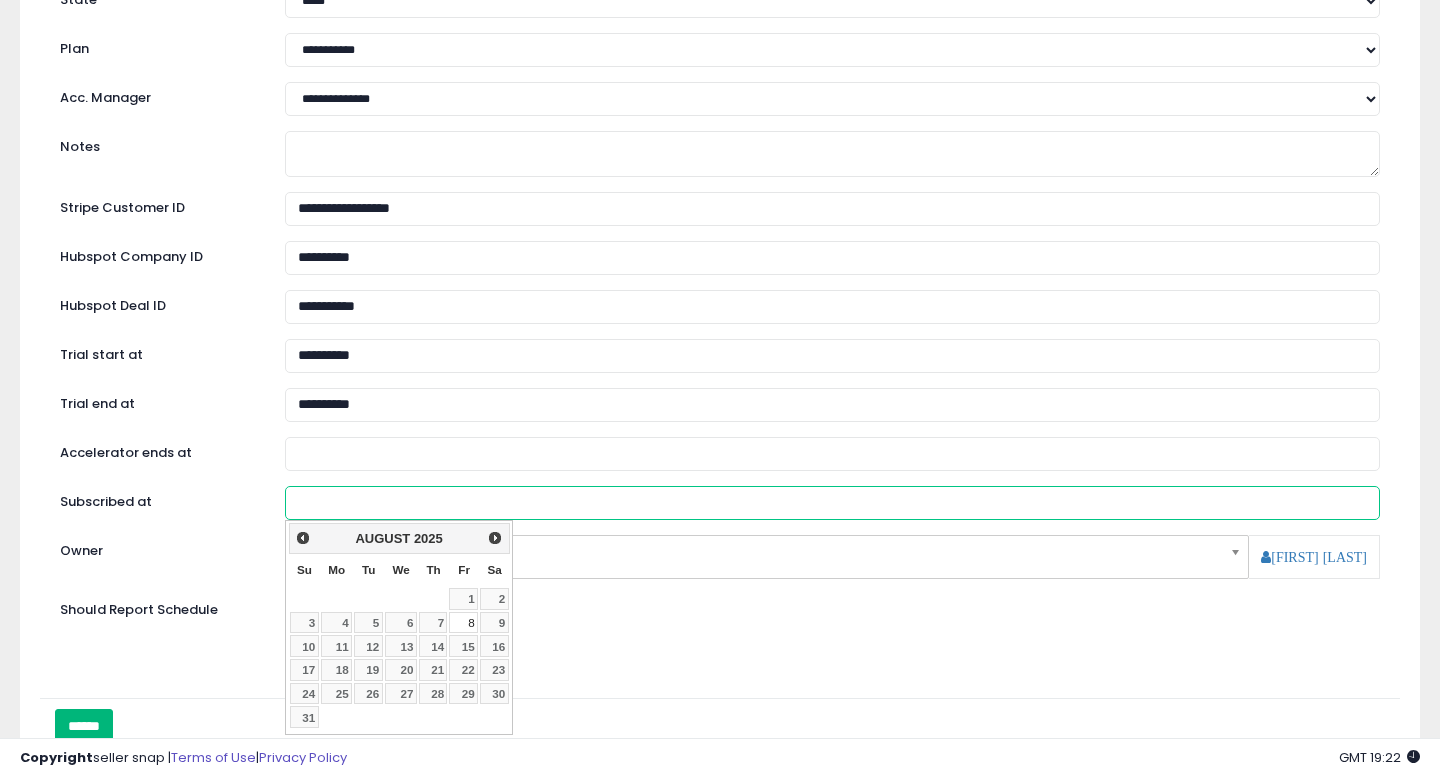 type 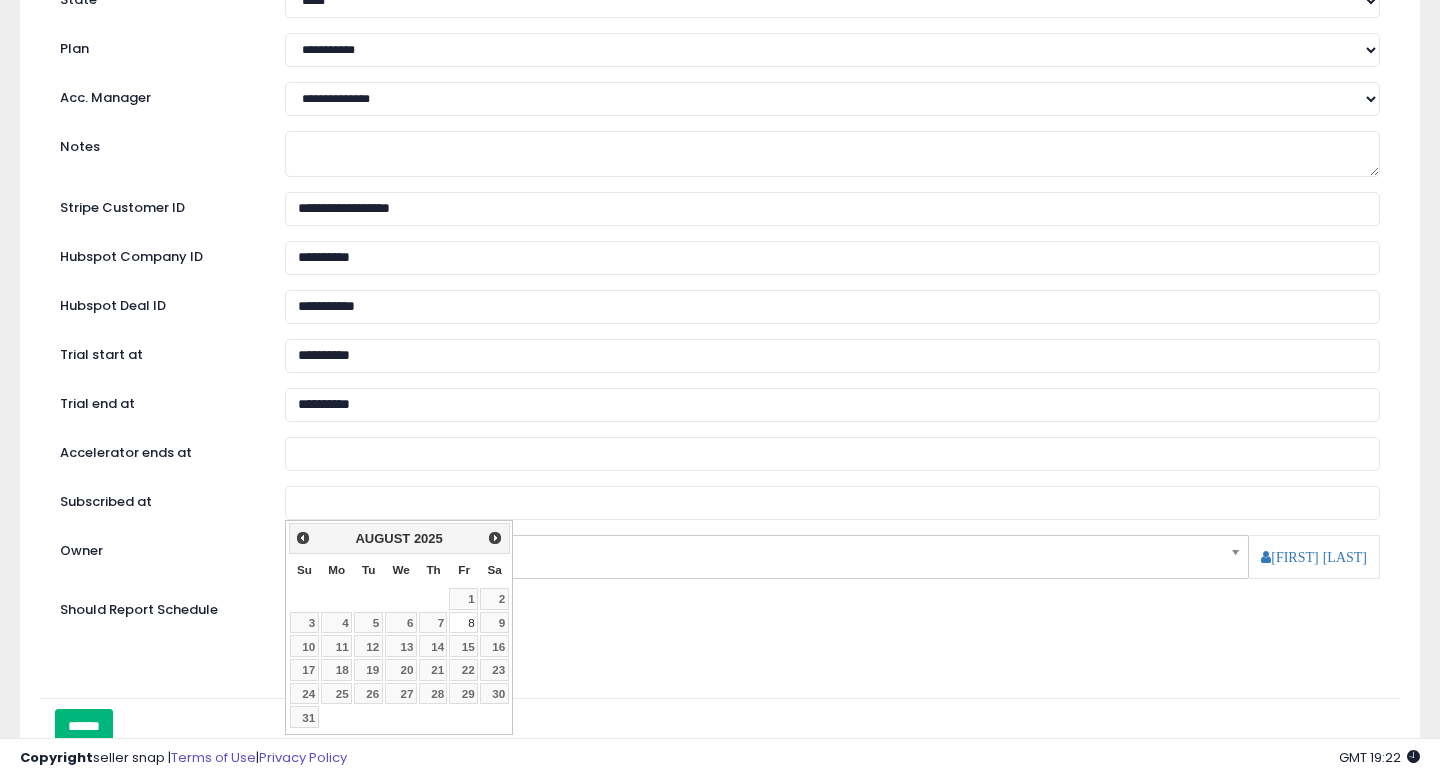 click on "******" at bounding box center (84, 726) 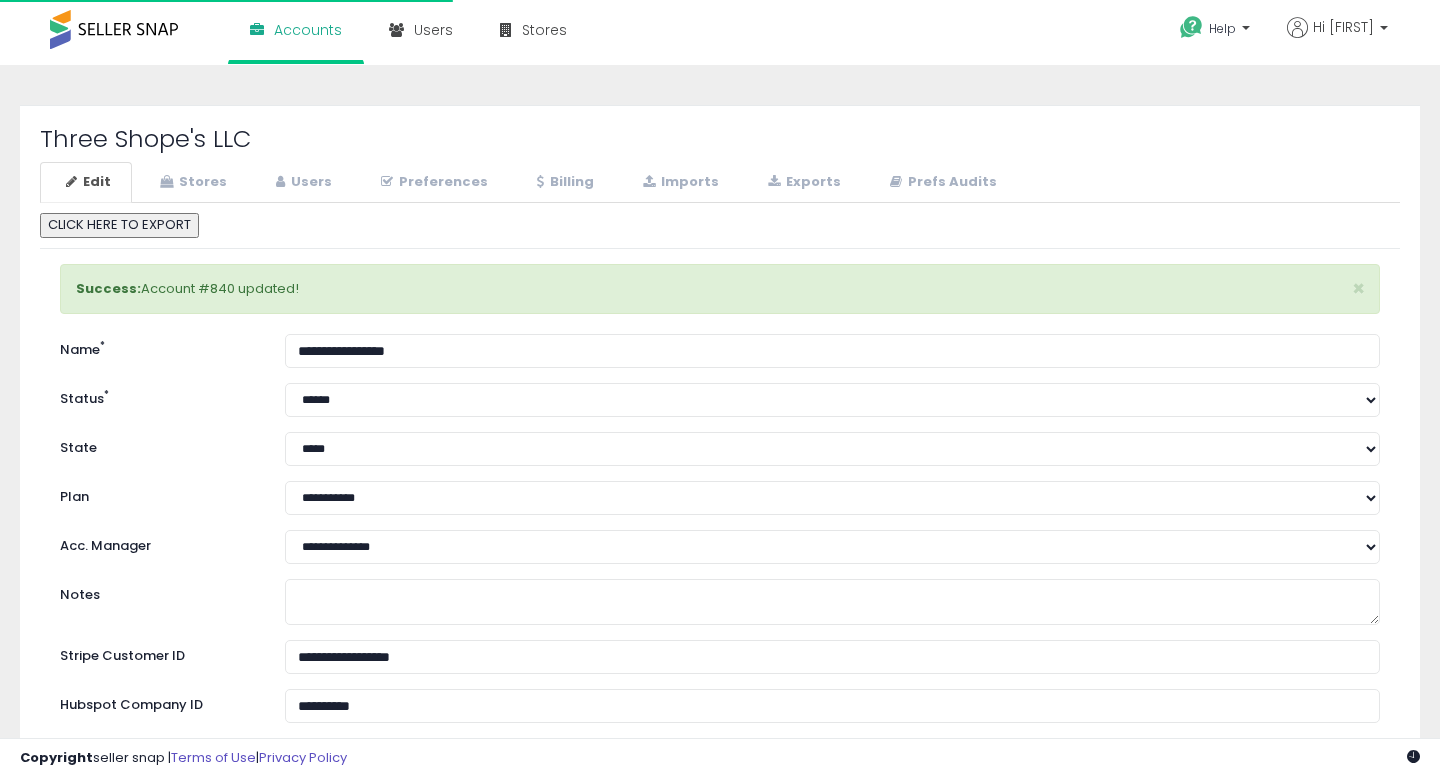 scroll, scrollTop: 0, scrollLeft: 0, axis: both 